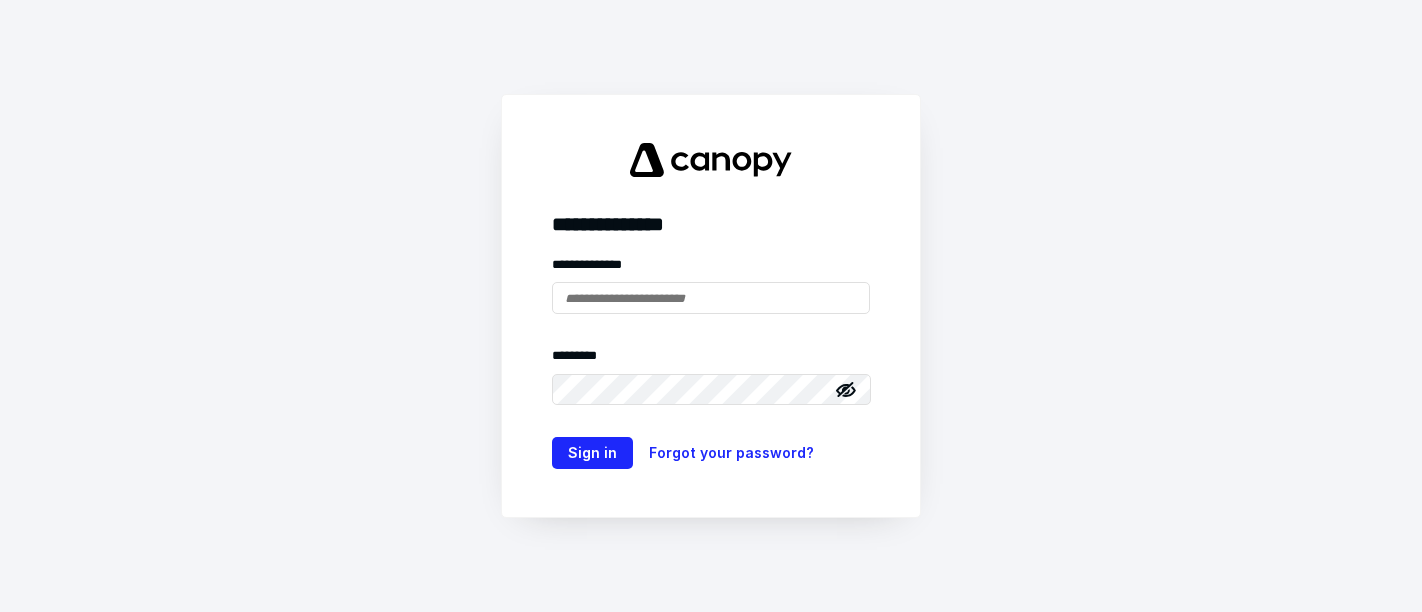 scroll, scrollTop: 0, scrollLeft: 0, axis: both 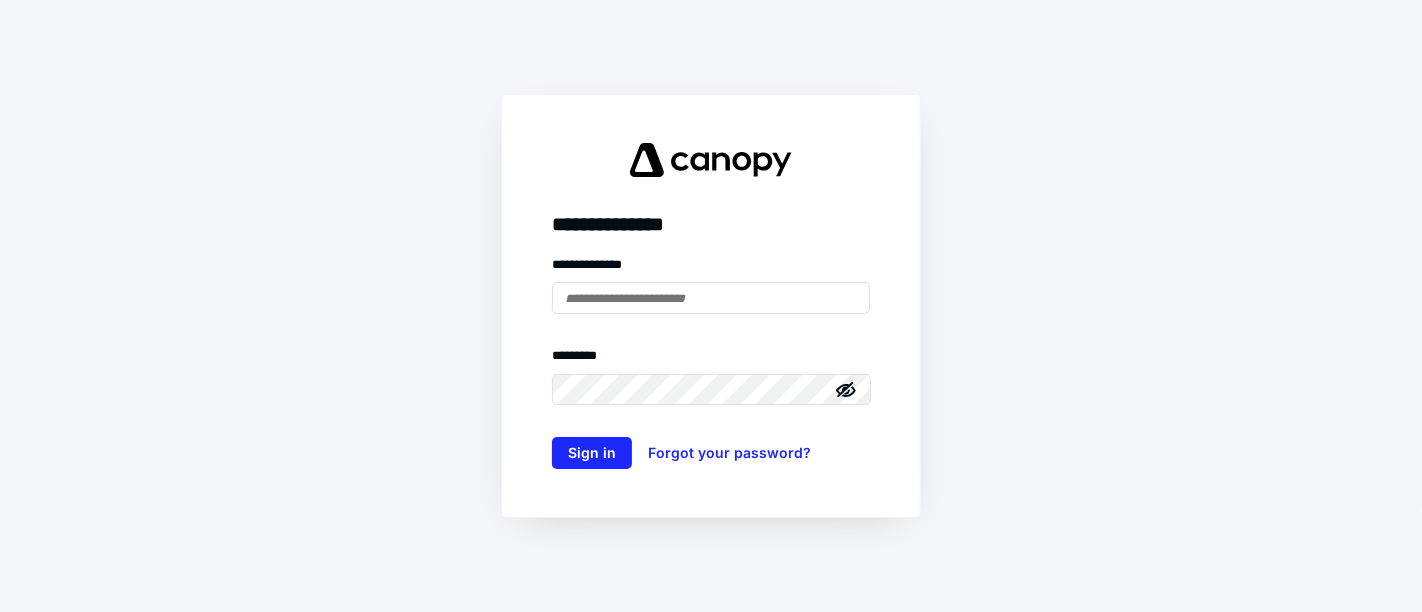 type on "**********" 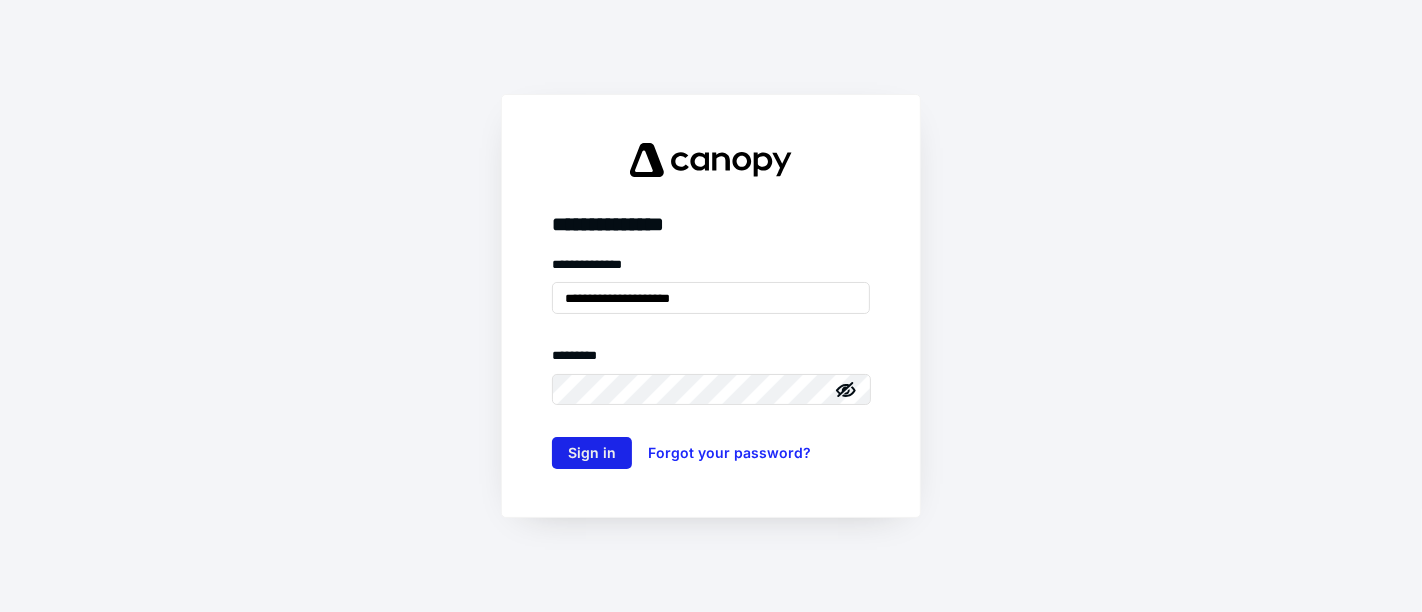 drag, startPoint x: 603, startPoint y: 483, endPoint x: 603, endPoint y: 469, distance: 14 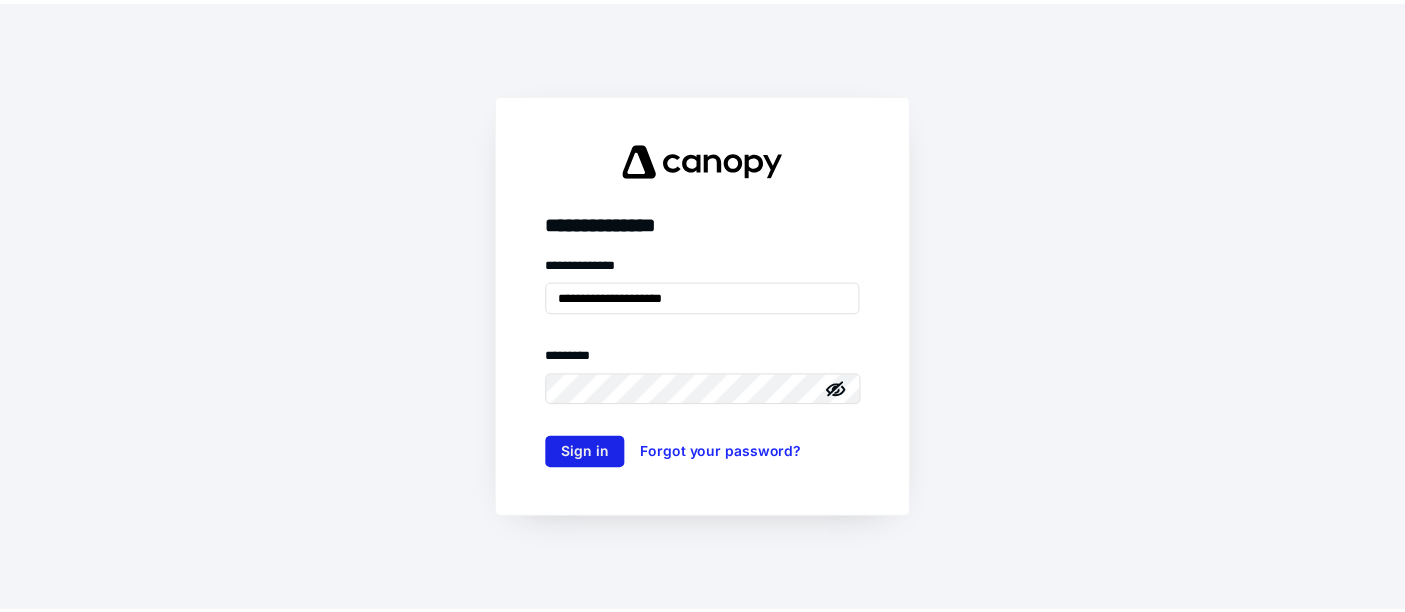 scroll, scrollTop: 0, scrollLeft: 0, axis: both 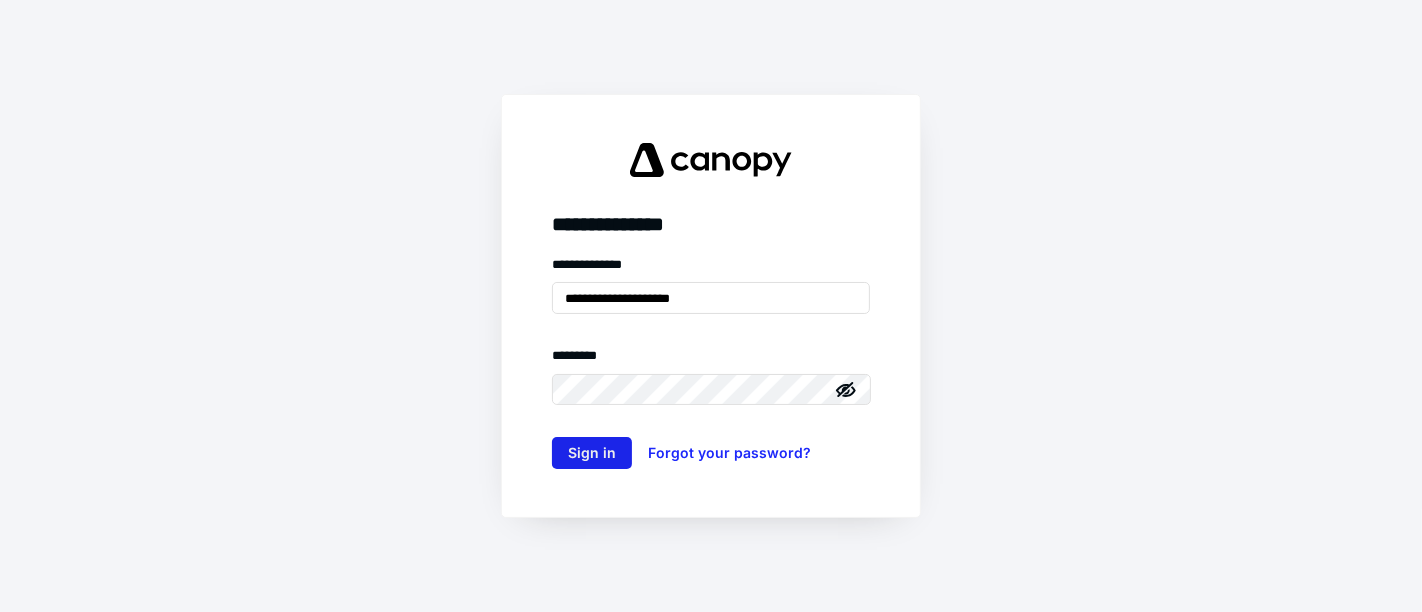 click on "Sign in" at bounding box center [592, 453] 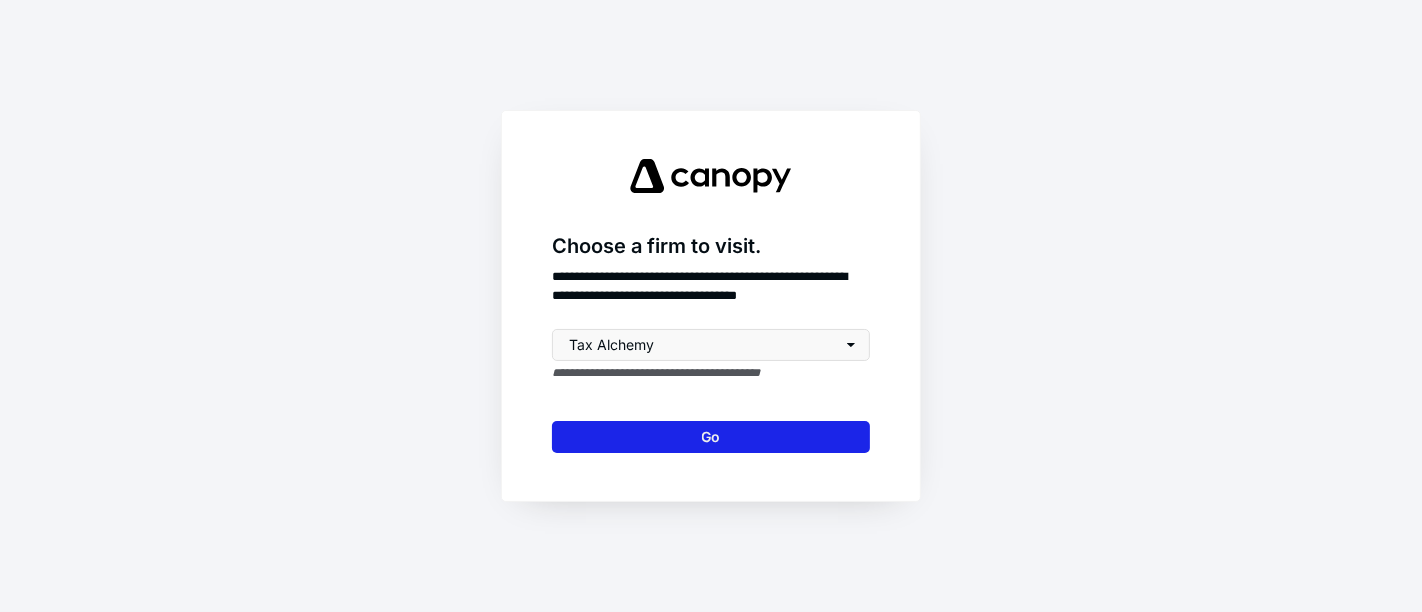click on "Go" at bounding box center (711, 437) 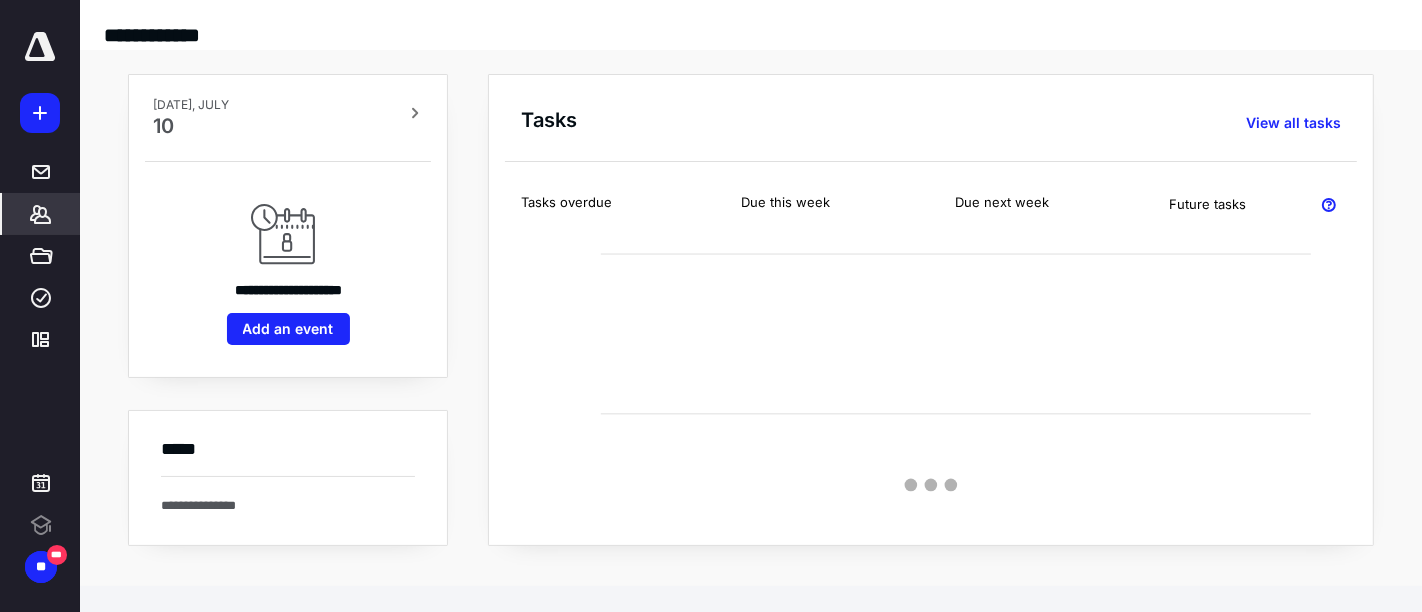 click 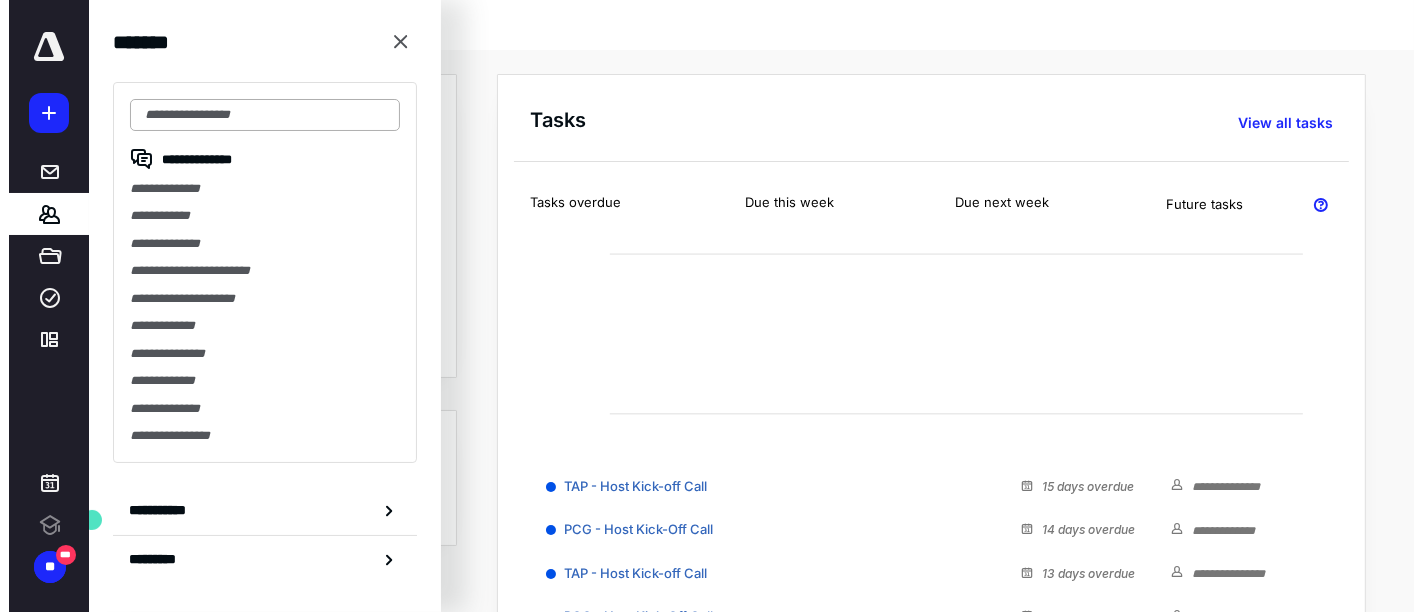 scroll, scrollTop: 0, scrollLeft: 0, axis: both 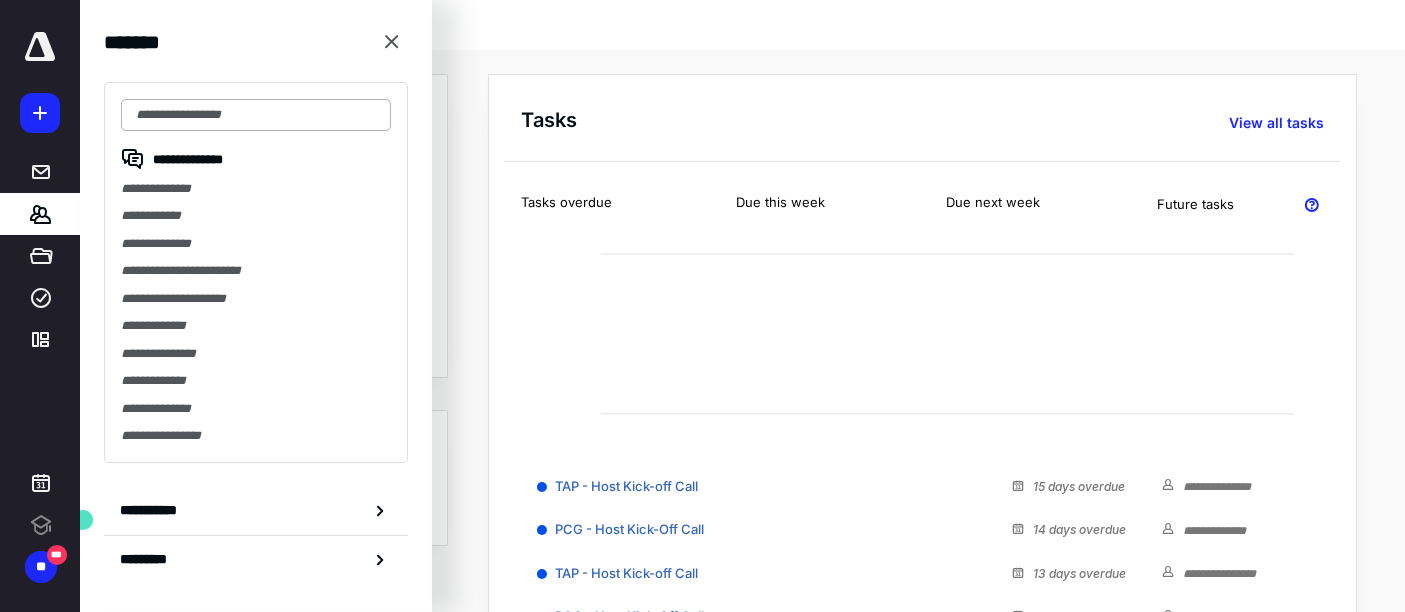click at bounding box center [256, 115] 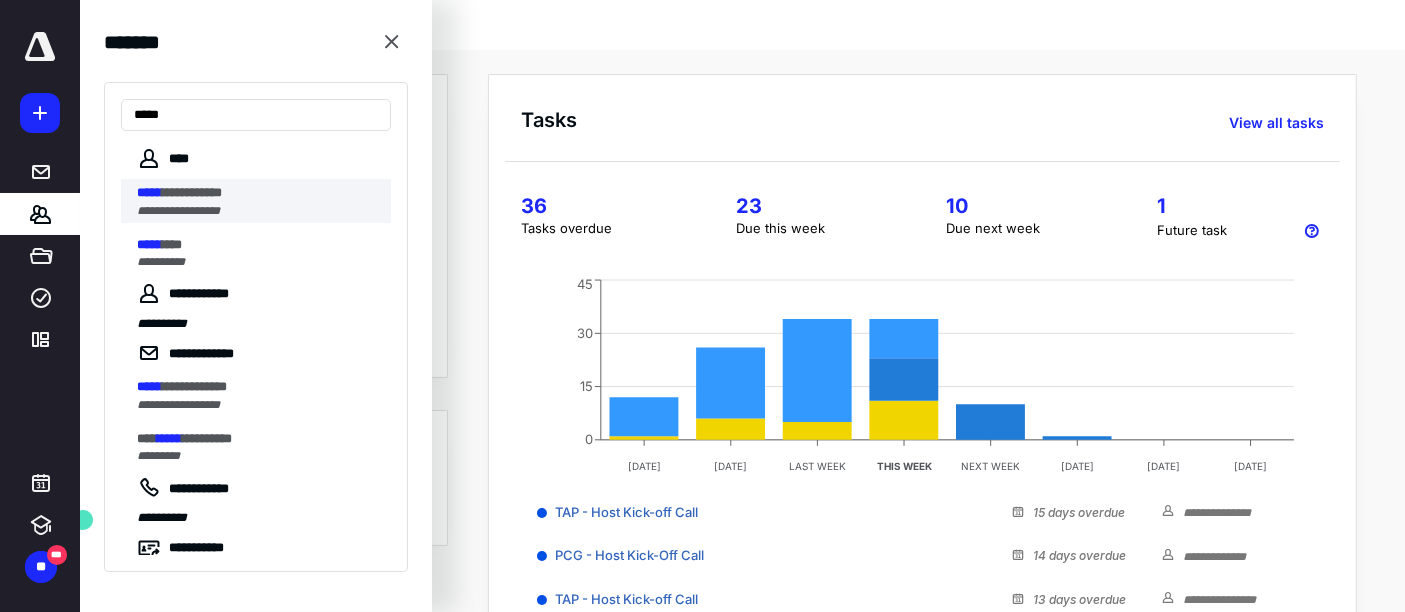 type on "*****" 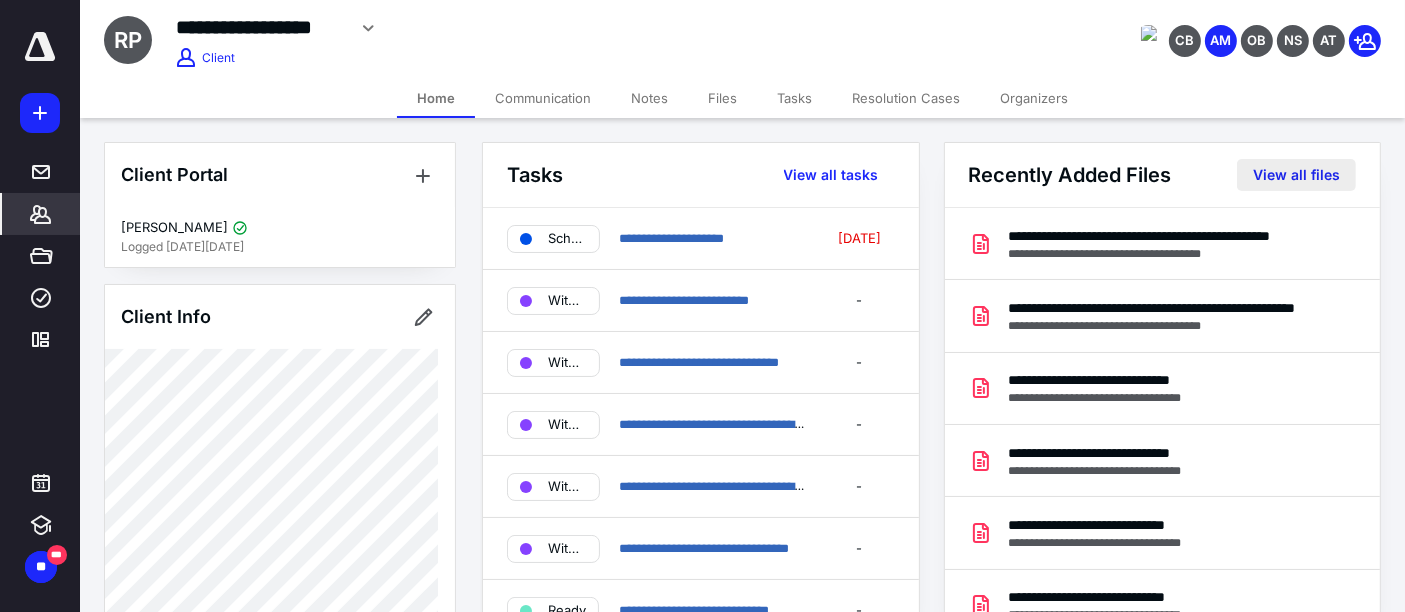 click on "View all files" at bounding box center [1296, 175] 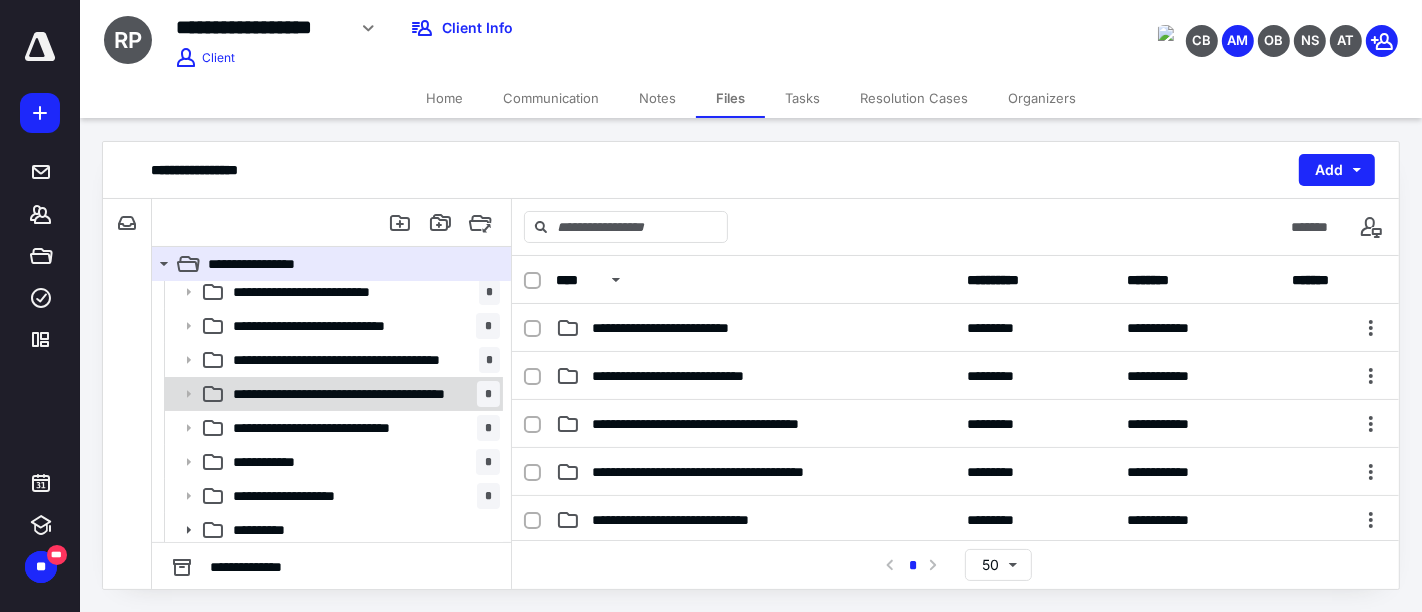 scroll, scrollTop: 11, scrollLeft: 0, axis: vertical 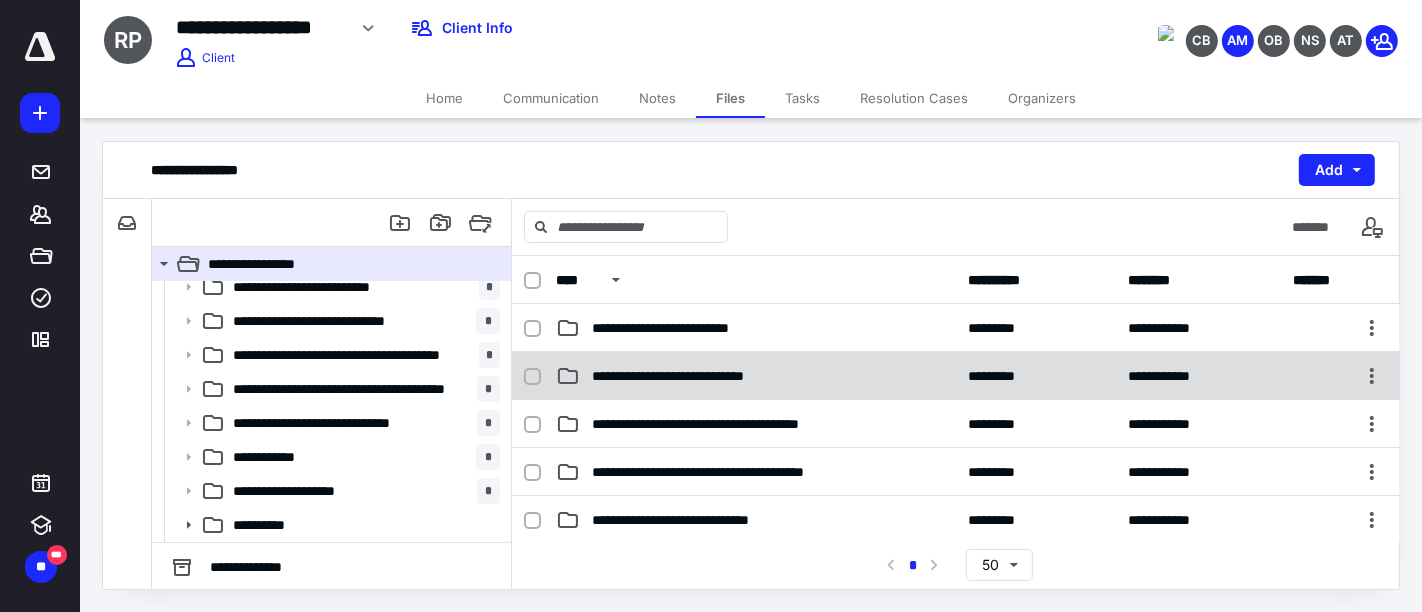 click on "**********" at bounding box center [756, 376] 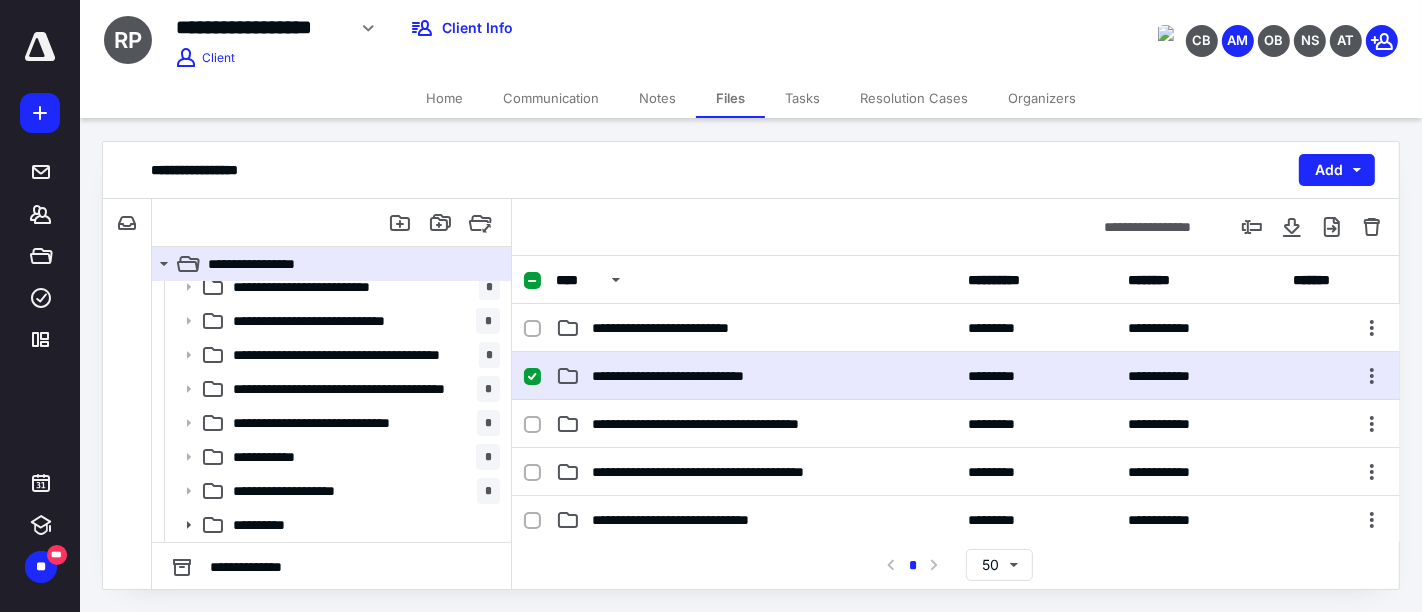 click on "**********" at bounding box center (756, 376) 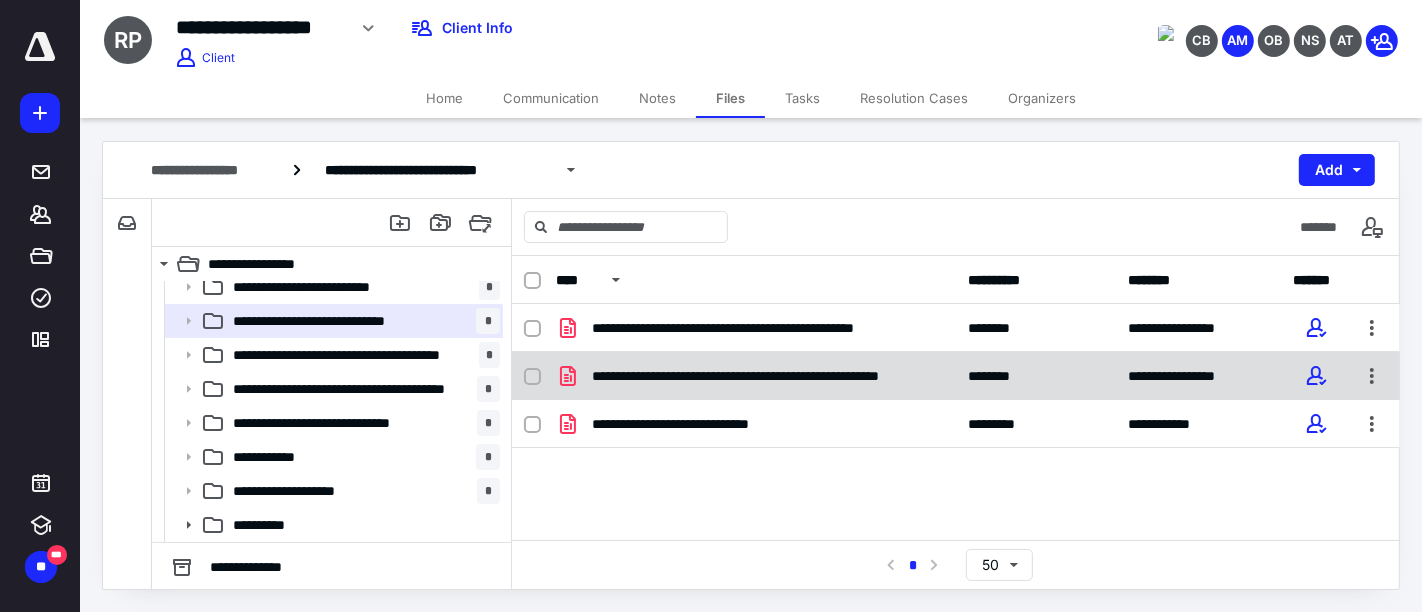 click on "**********" at bounding box center [764, 376] 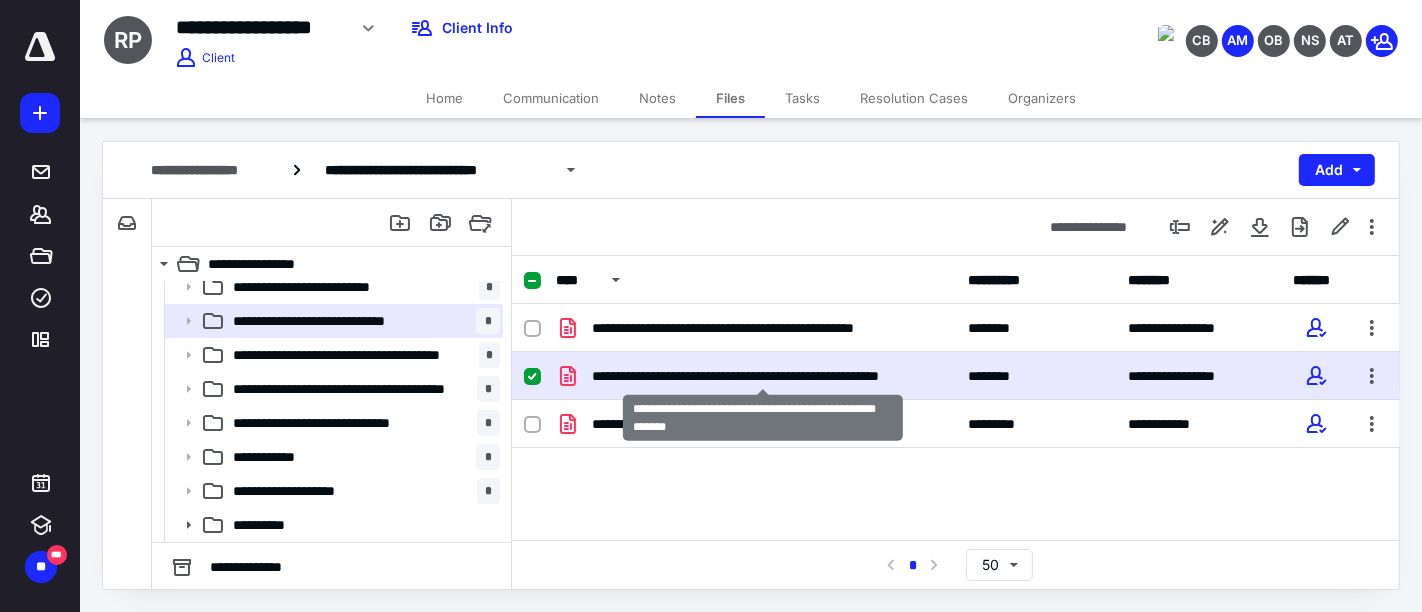 click on "**********" at bounding box center [764, 376] 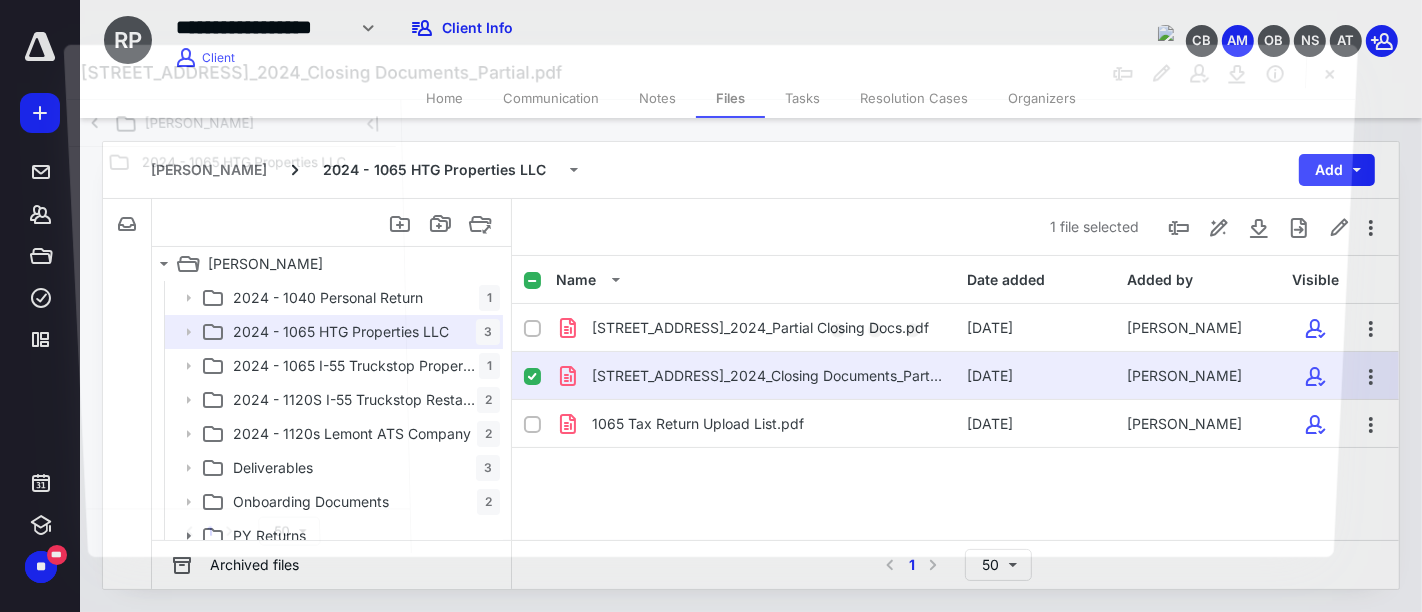 scroll, scrollTop: 11, scrollLeft: 0, axis: vertical 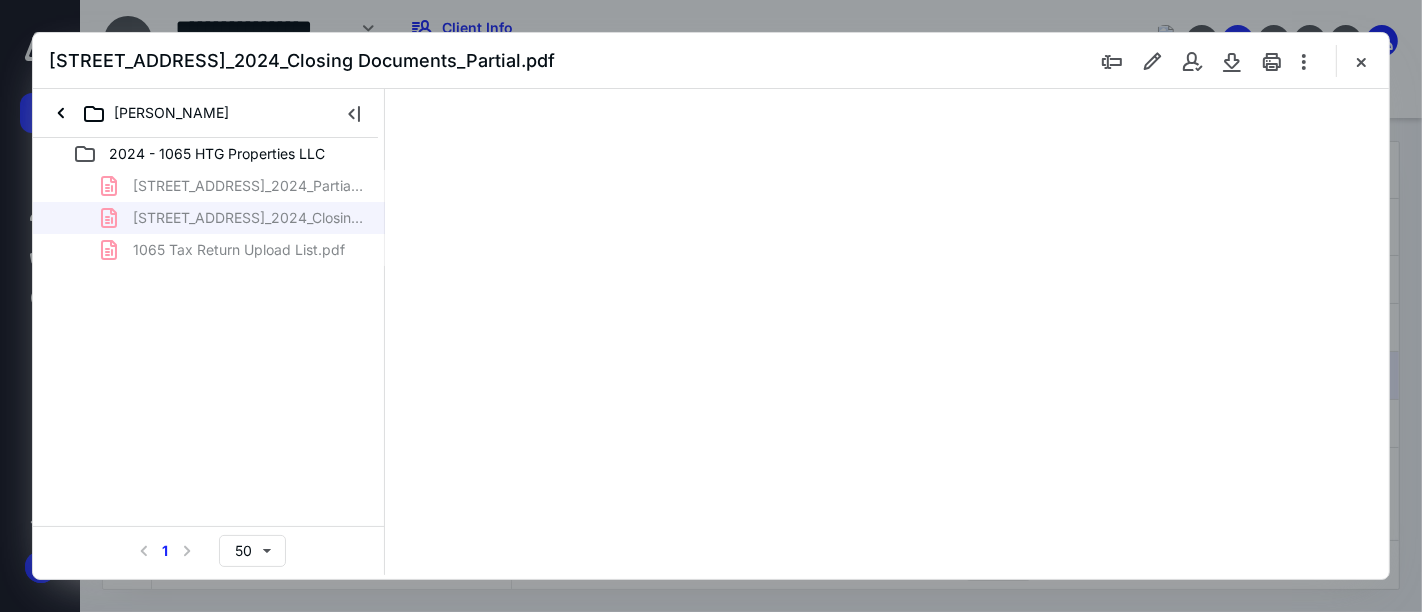 type on "161" 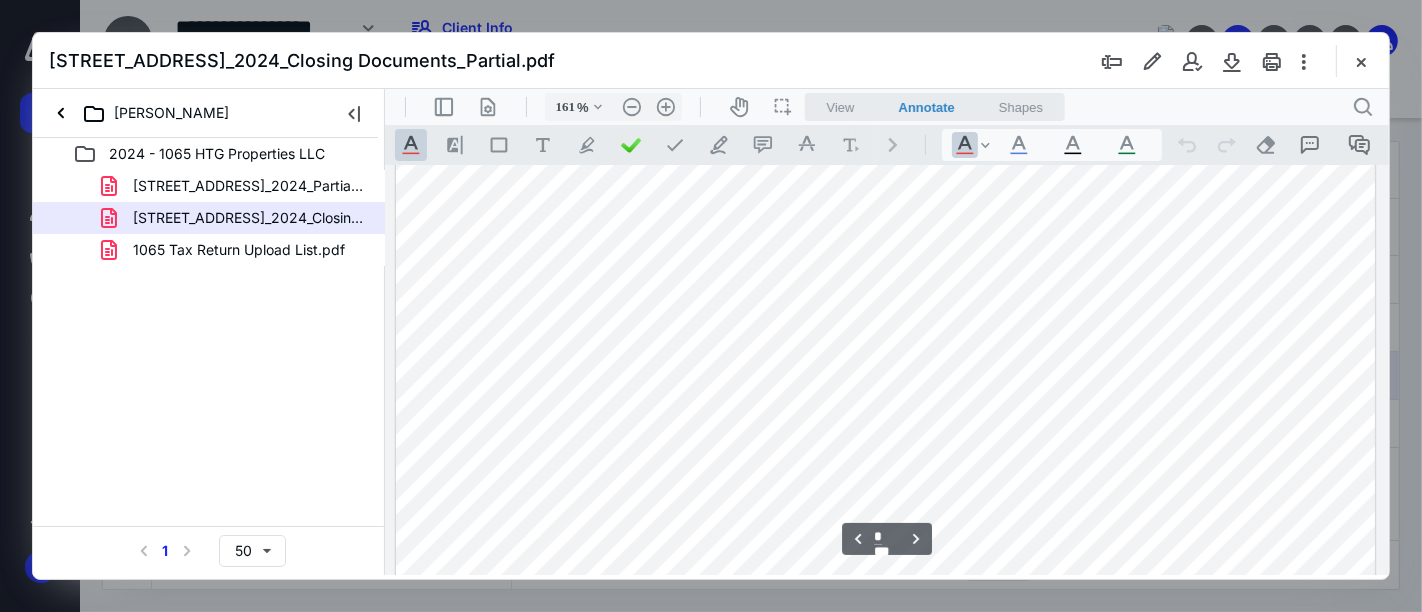 scroll, scrollTop: 1748, scrollLeft: 0, axis: vertical 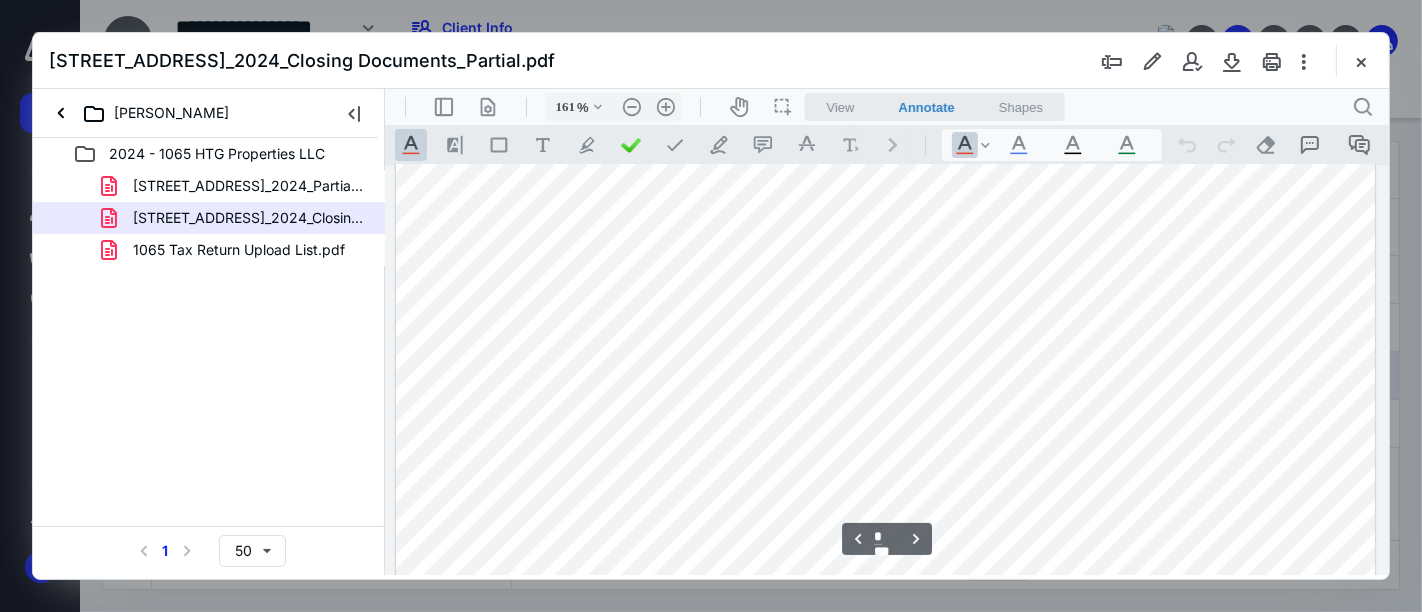 type on "*" 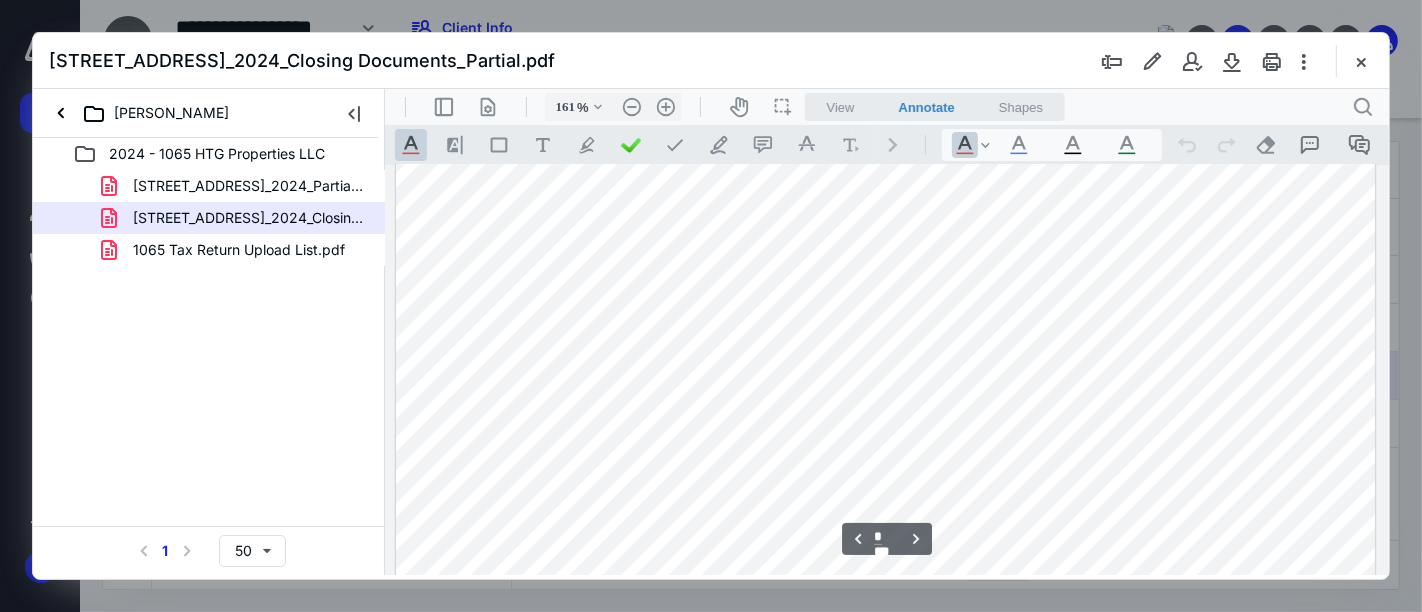 scroll, scrollTop: 4082, scrollLeft: 0, axis: vertical 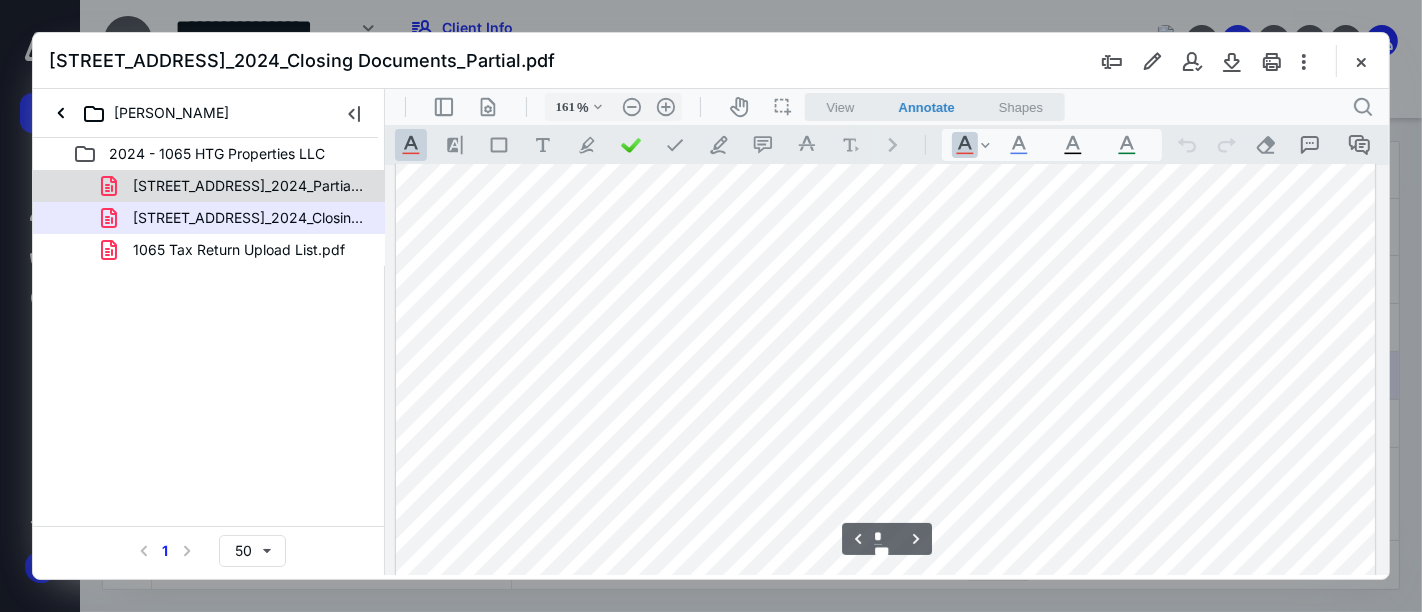 click on "[STREET_ADDRESS]_2024_Partial Closing Docs.pdf" at bounding box center (249, 186) 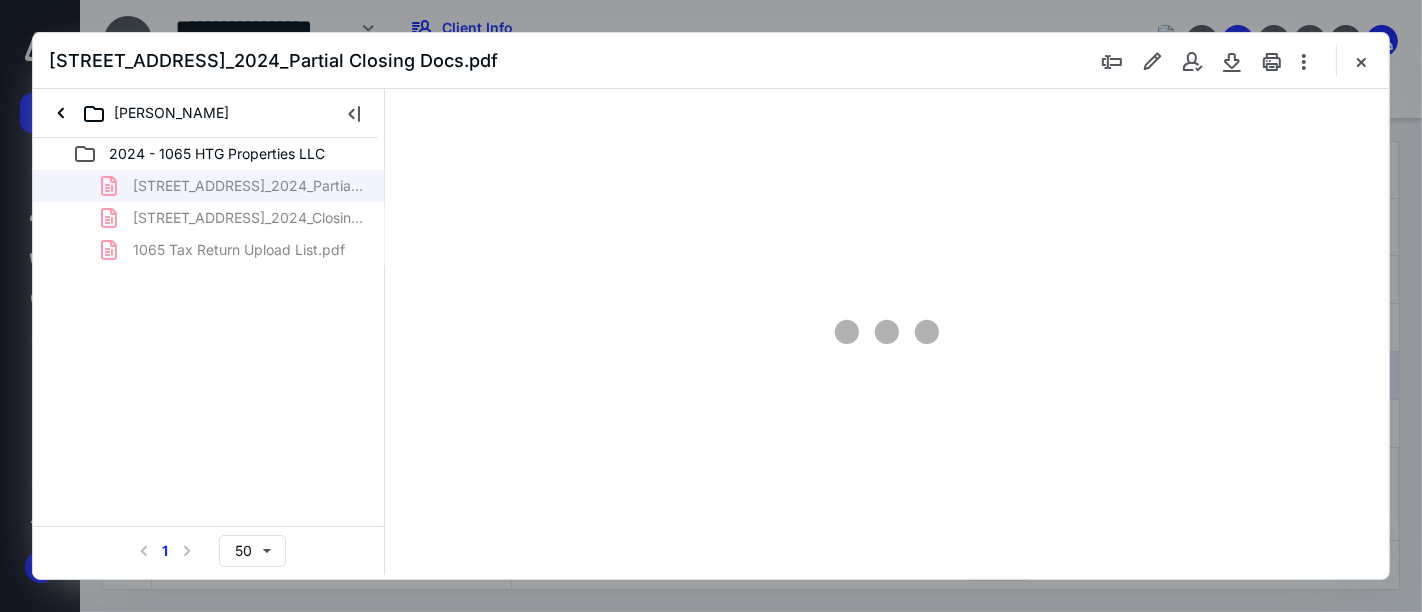 type on "161" 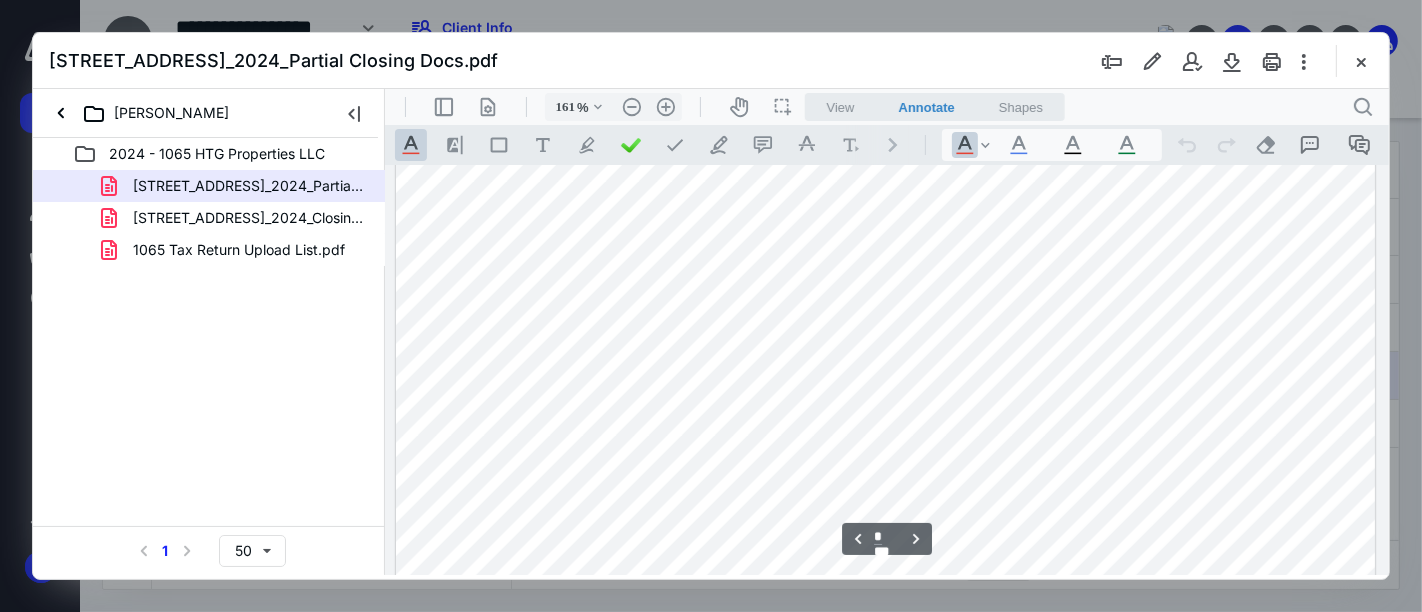scroll, scrollTop: 2082, scrollLeft: 0, axis: vertical 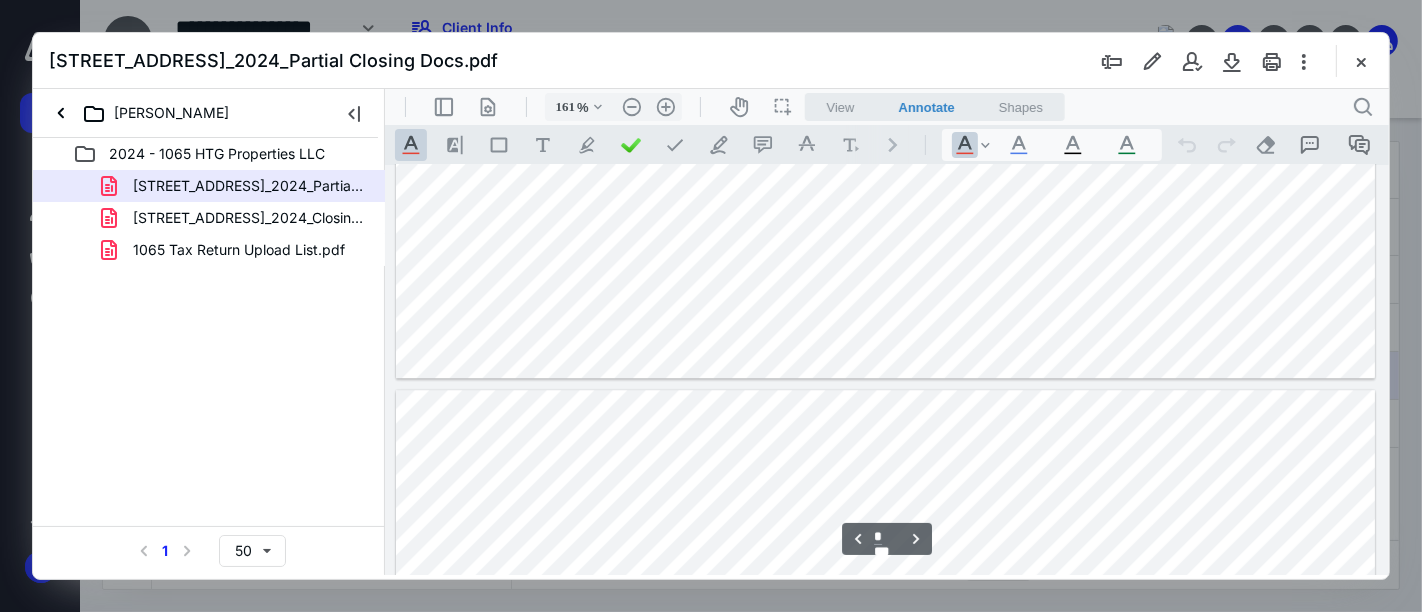 type on "*" 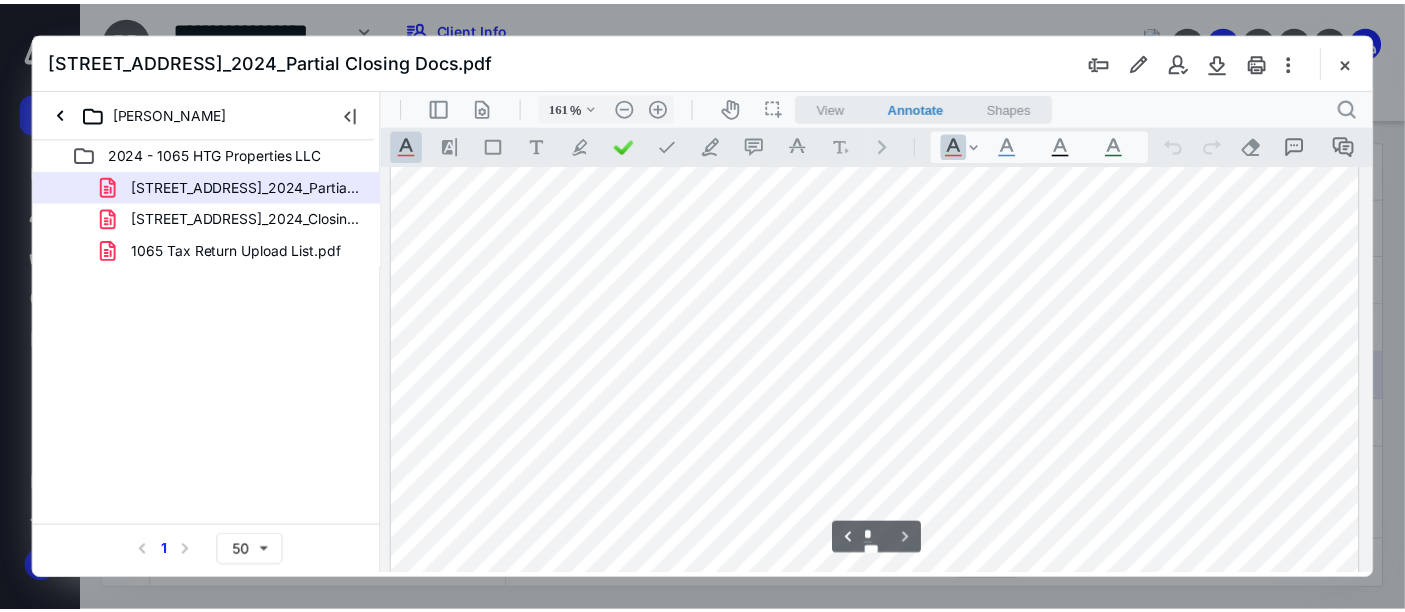 scroll, scrollTop: 5304, scrollLeft: 0, axis: vertical 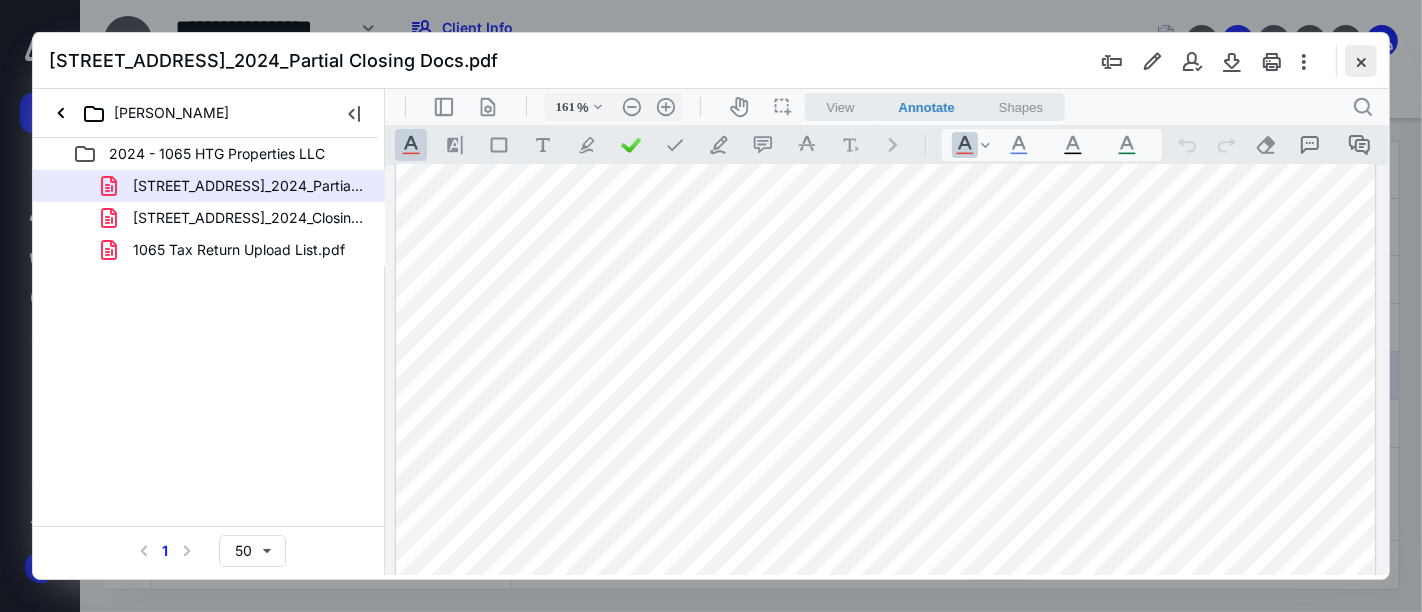 click at bounding box center [1361, 61] 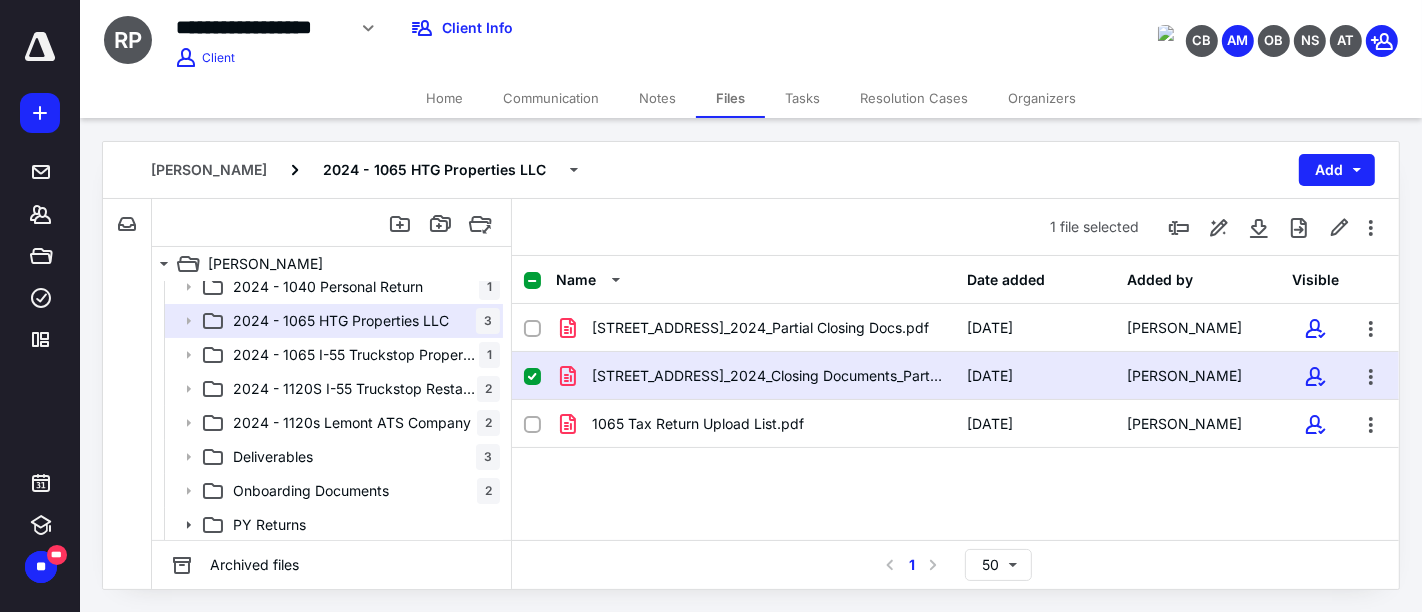 click on "Notes" at bounding box center (657, 98) 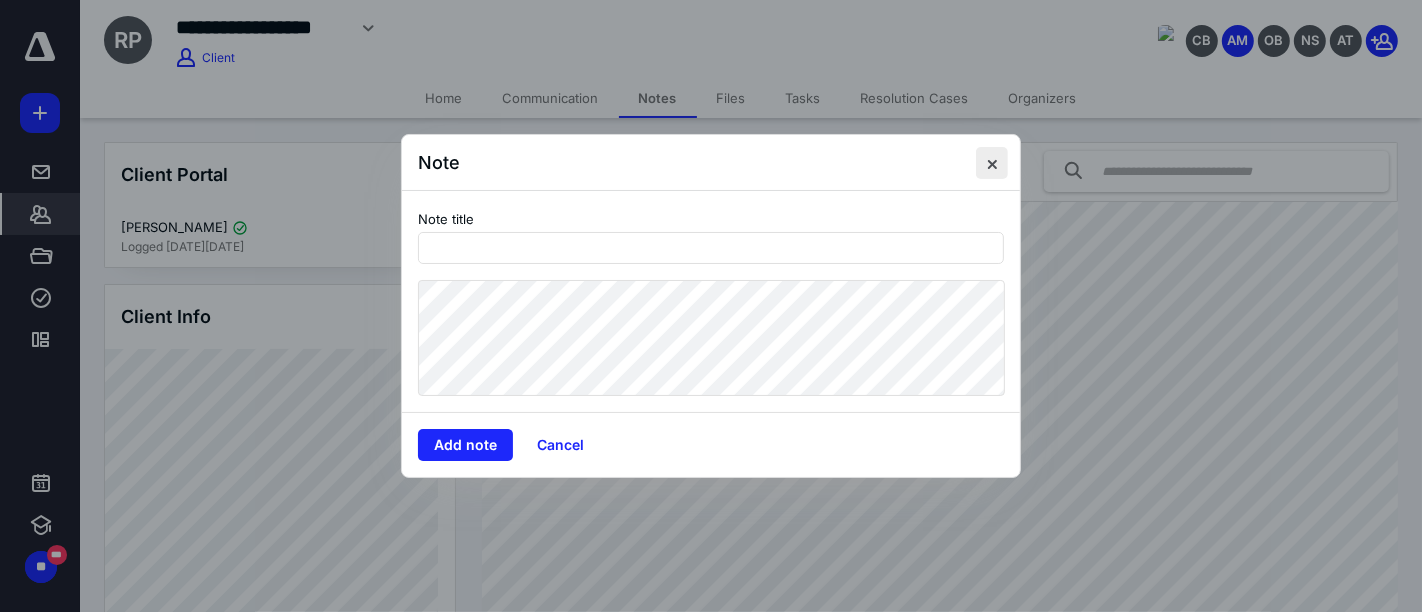 click at bounding box center (992, 163) 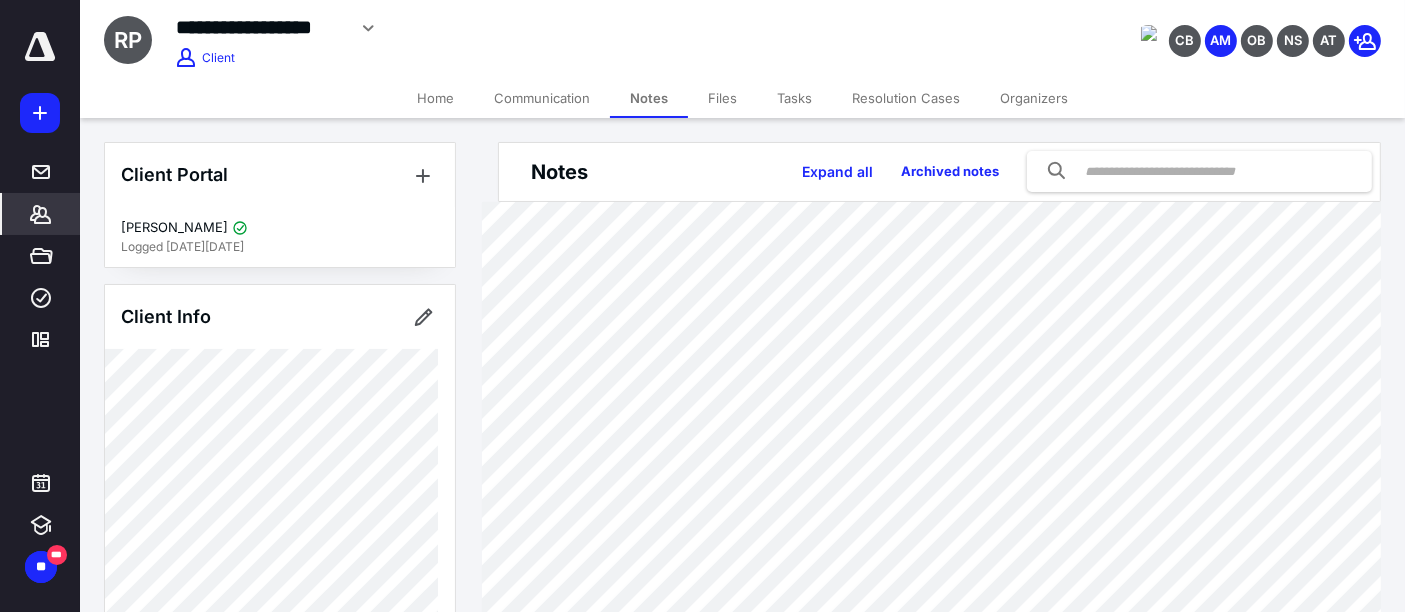 click on "Tasks" at bounding box center (794, 98) 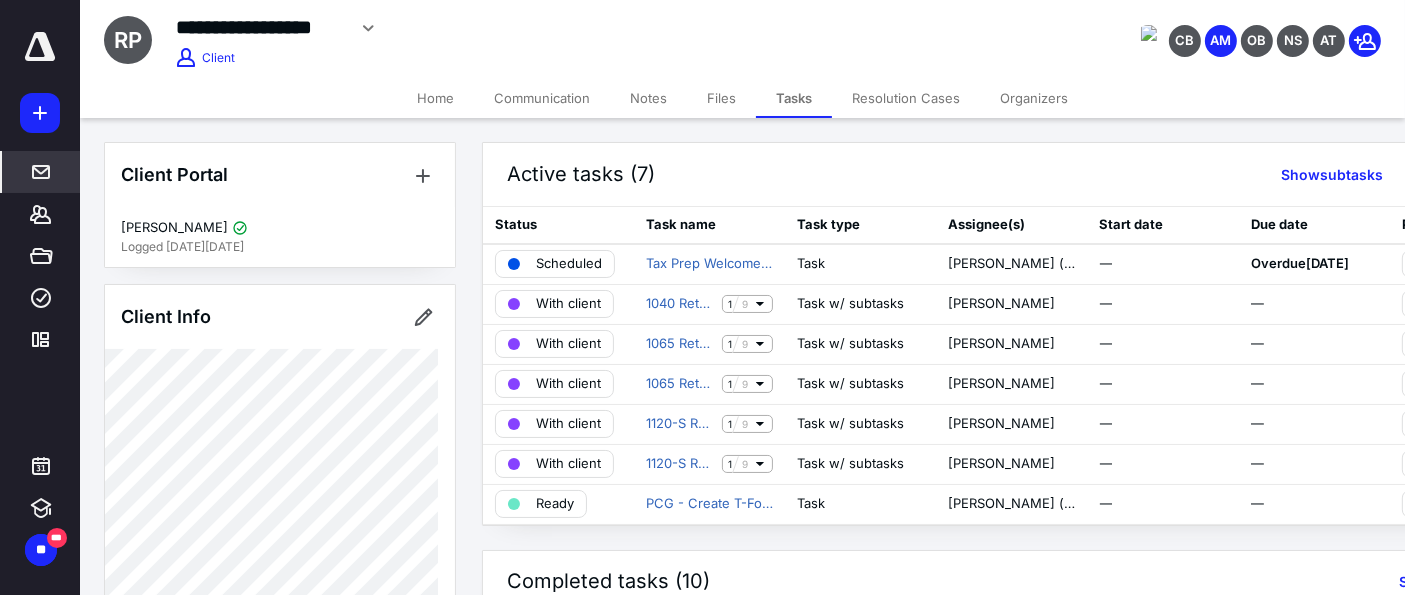 drag, startPoint x: 40, startPoint y: 200, endPoint x: 64, endPoint y: 177, distance: 33.24154 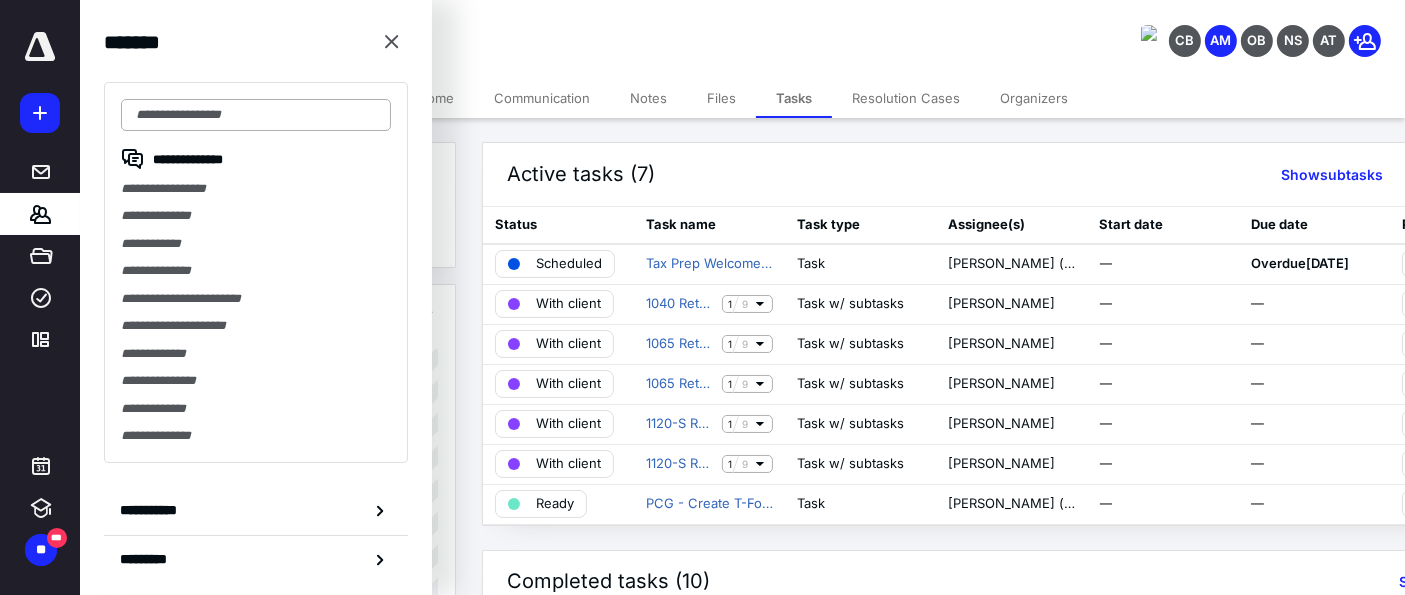 click at bounding box center (256, 115) 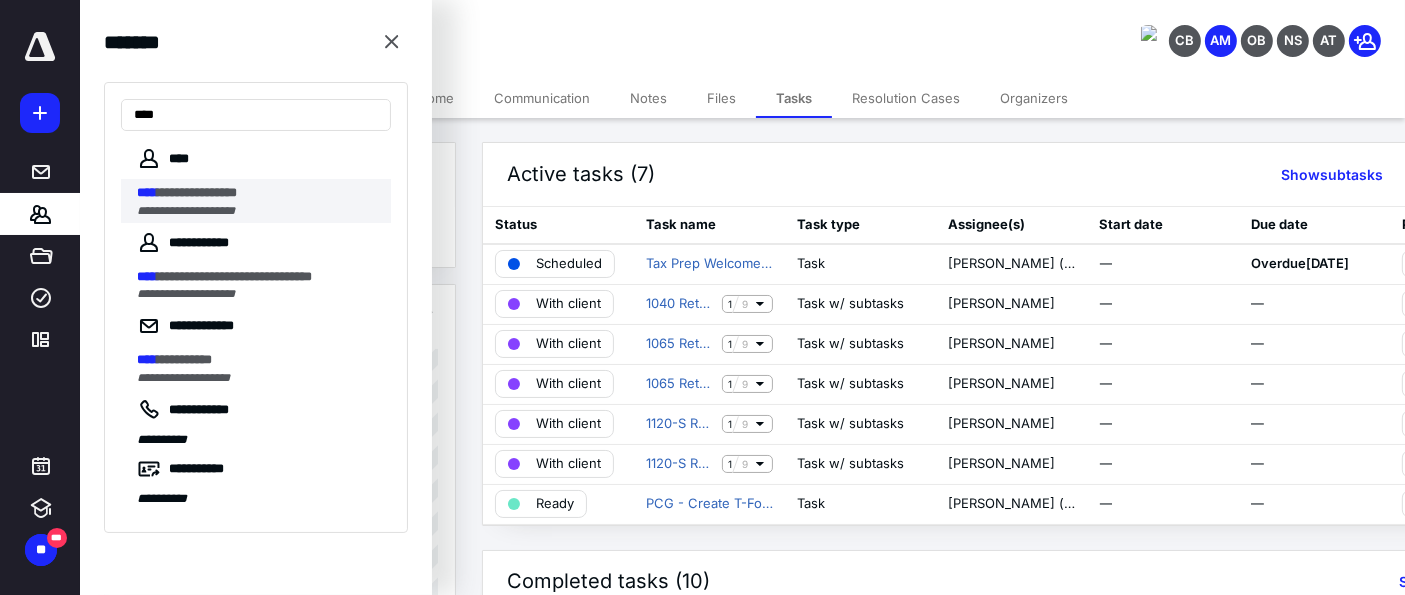 type on "****" 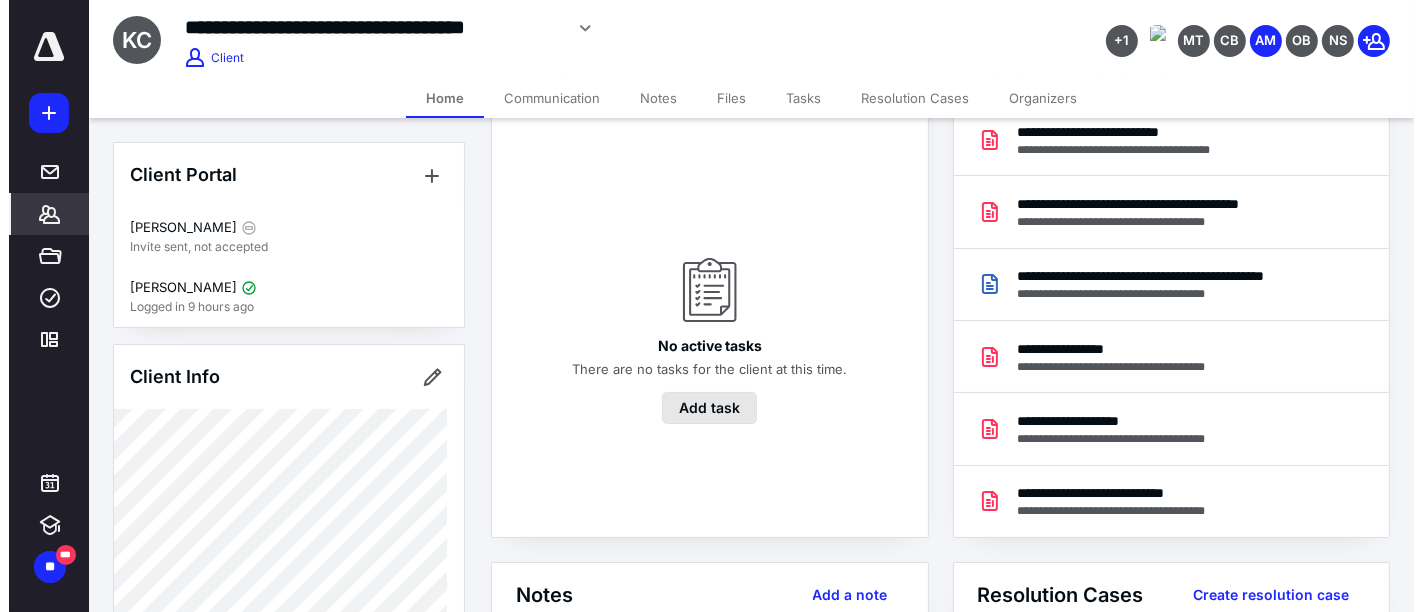 scroll, scrollTop: 0, scrollLeft: 0, axis: both 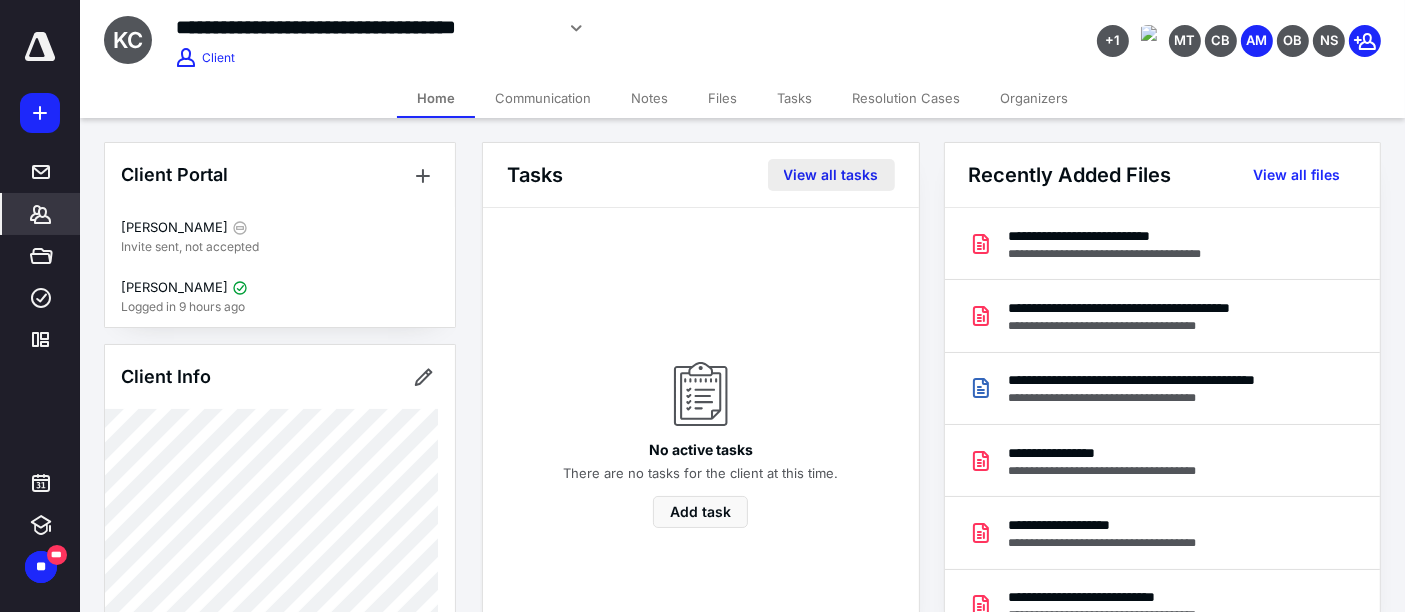 click on "View all tasks" at bounding box center [831, 175] 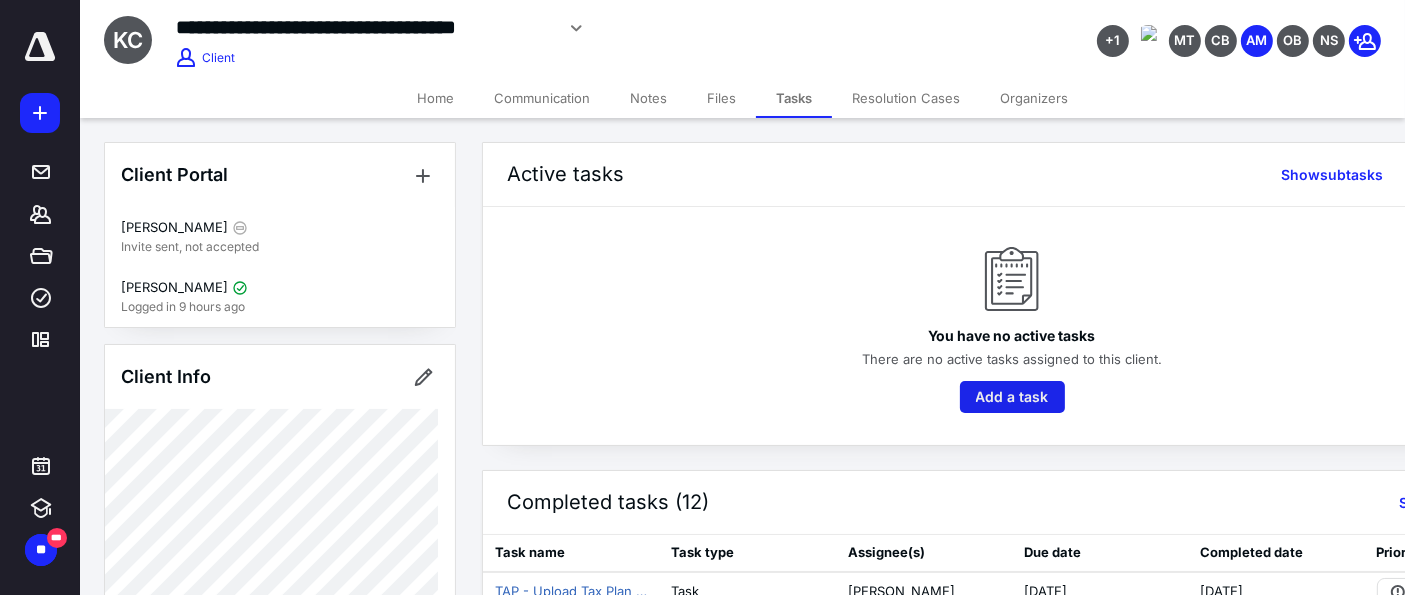 click on "Add a task" at bounding box center (1012, 397) 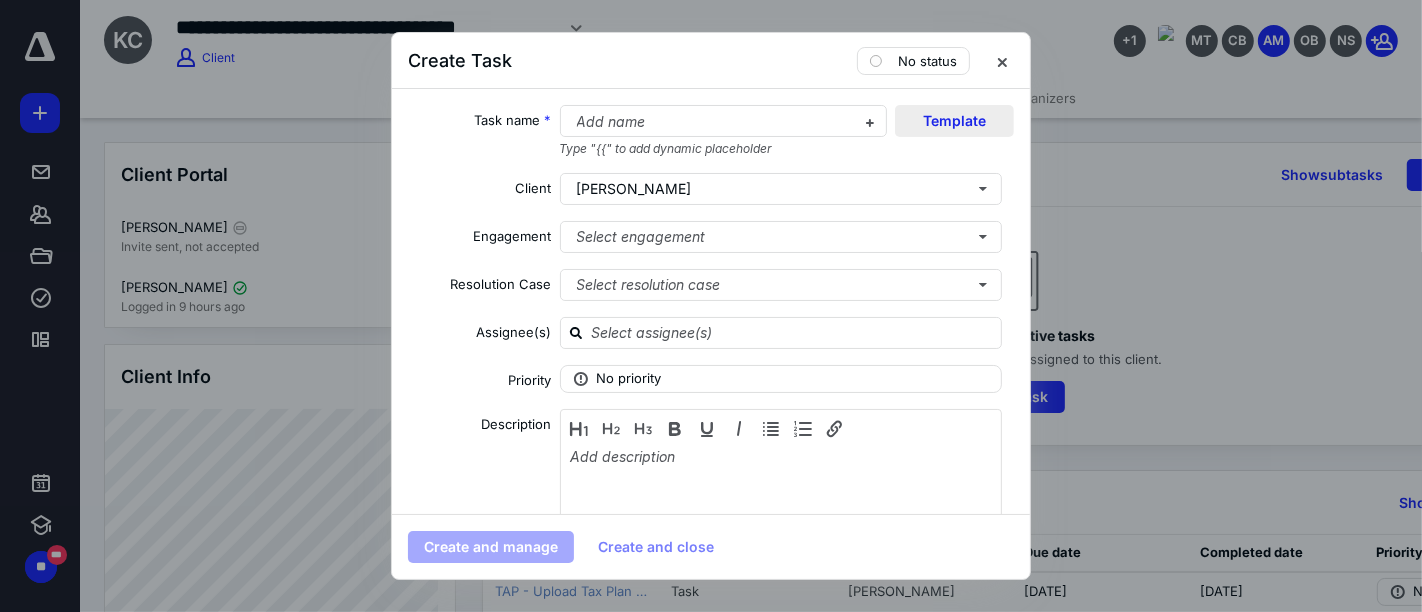 click on "Template" at bounding box center (954, 121) 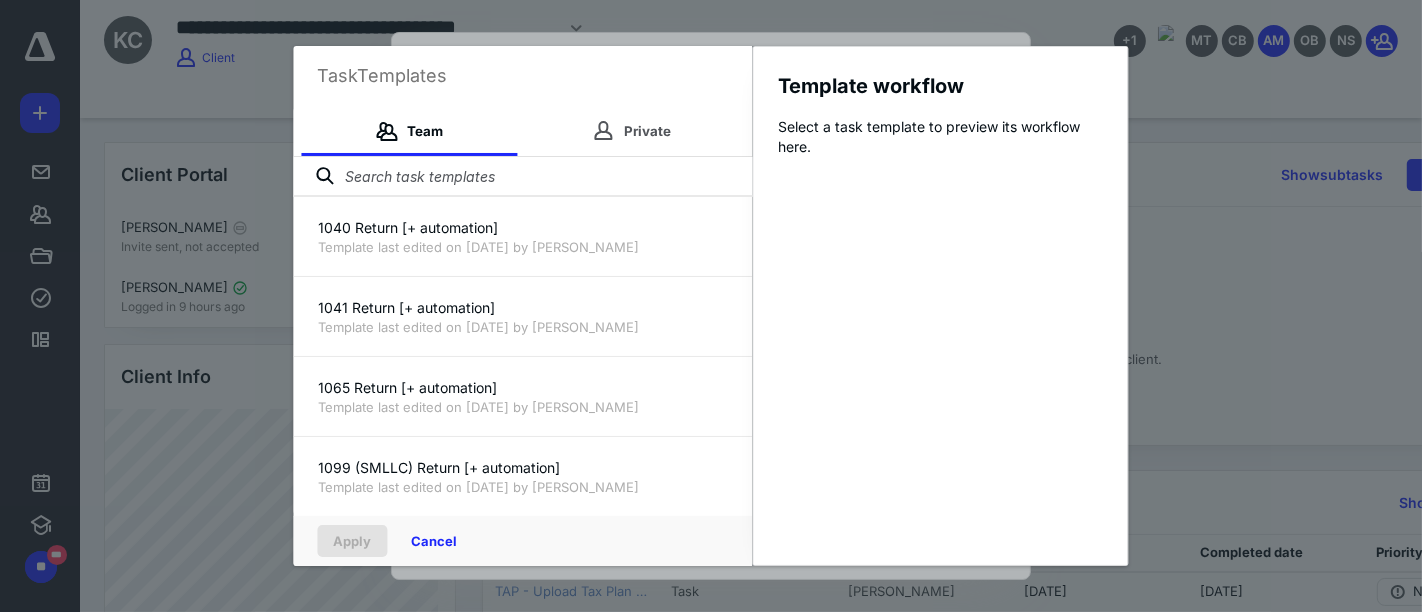 click at bounding box center (523, 177) 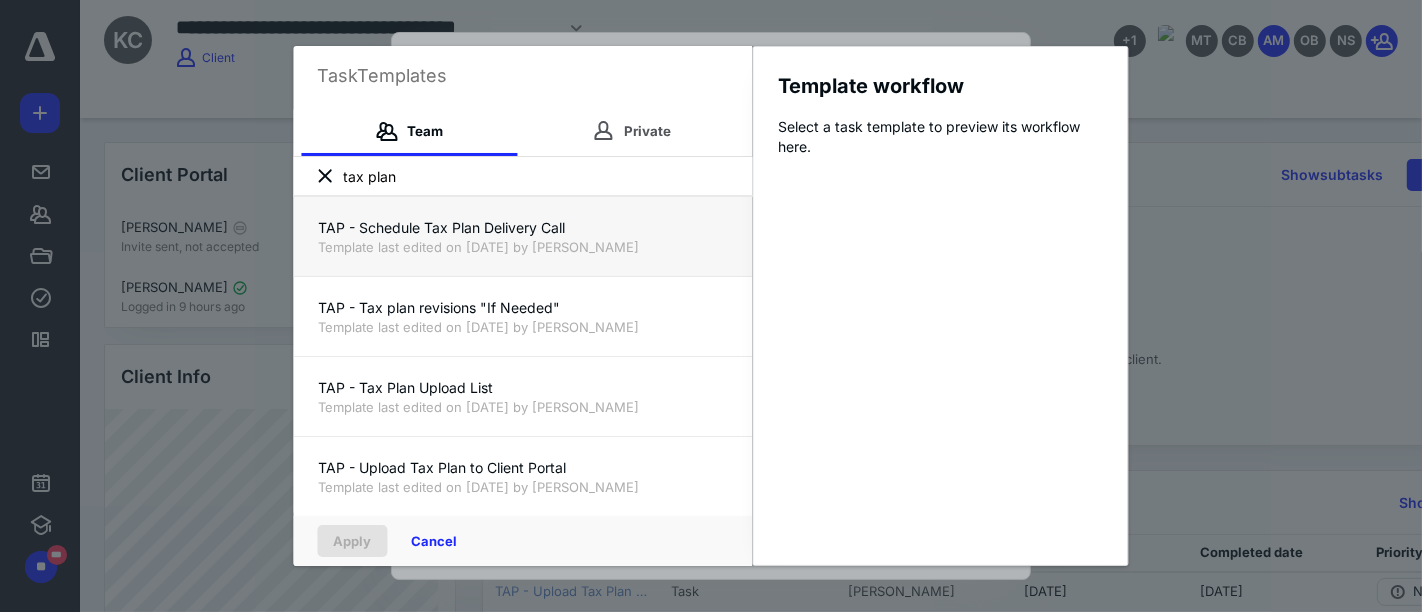 scroll, scrollTop: 888, scrollLeft: 0, axis: vertical 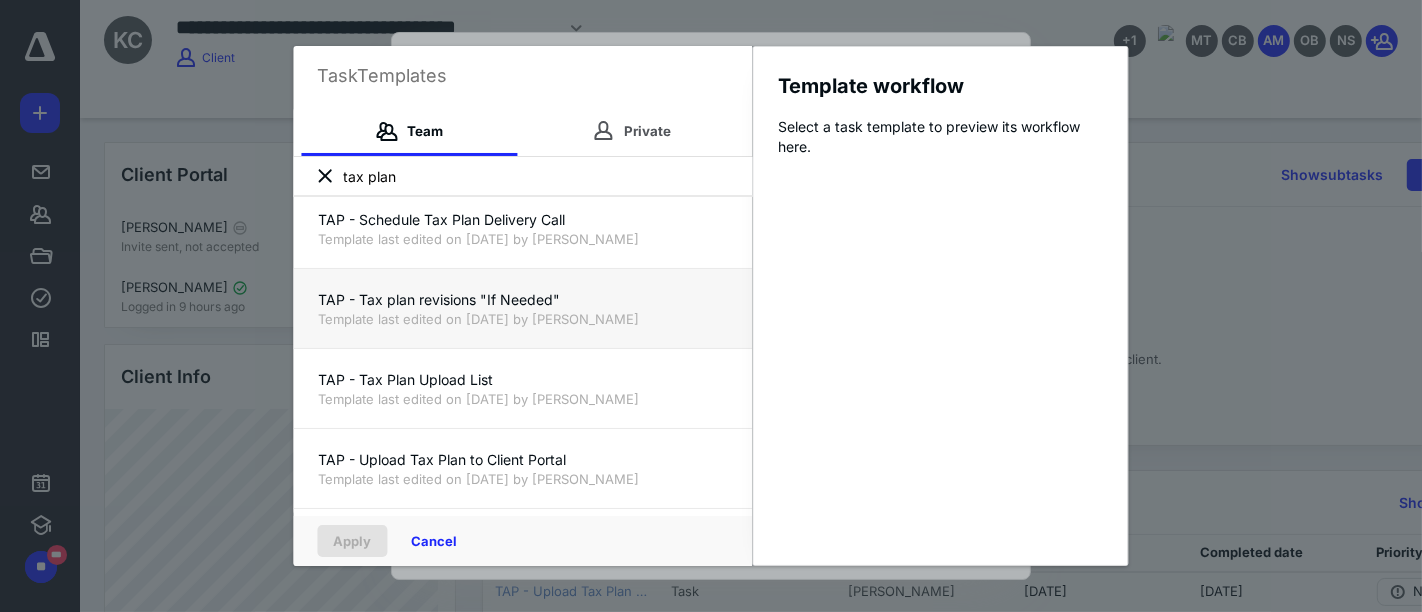 type on "tax plan" 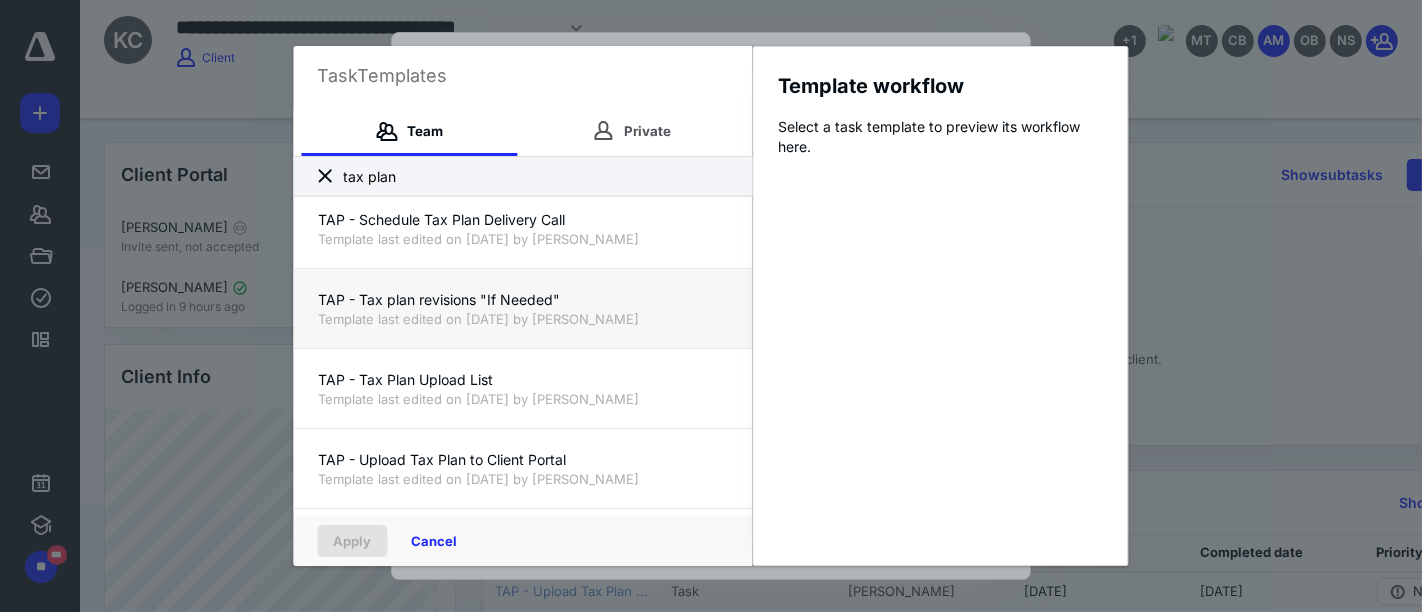 click on "TAP - Tax plan revisions "If Needed" Template last edited on [DATE] by [PERSON_NAME]" at bounding box center (523, 308) 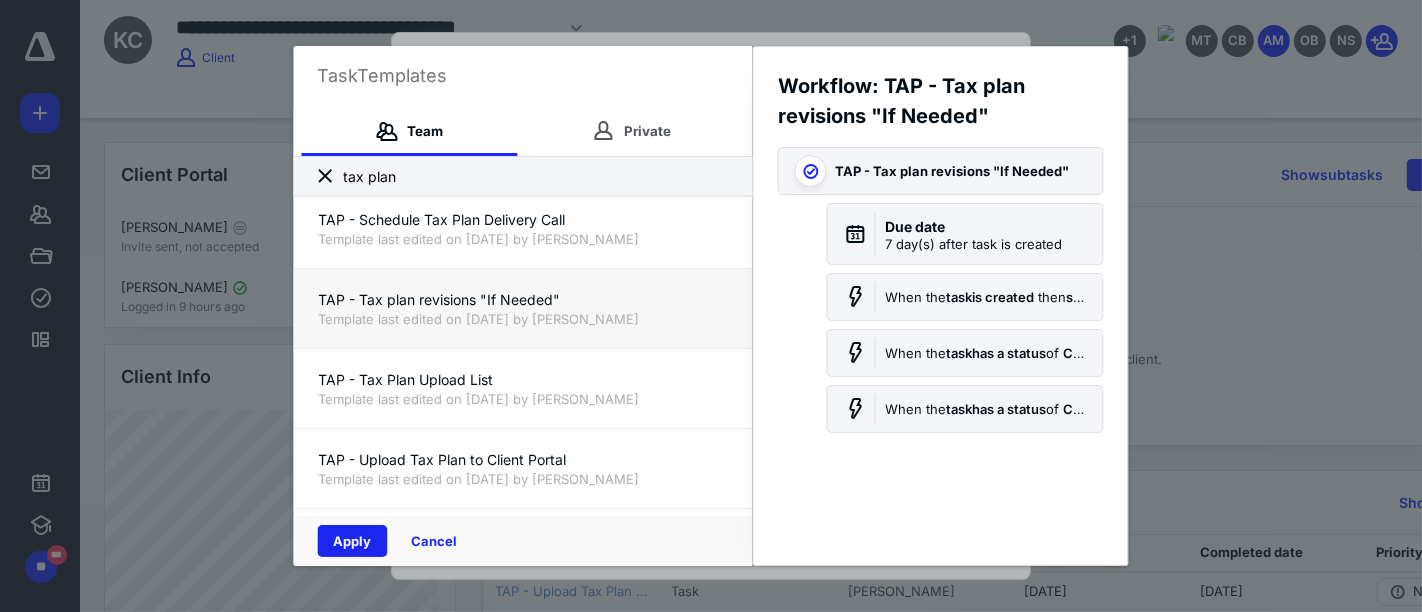 click on "Apply" at bounding box center (353, 541) 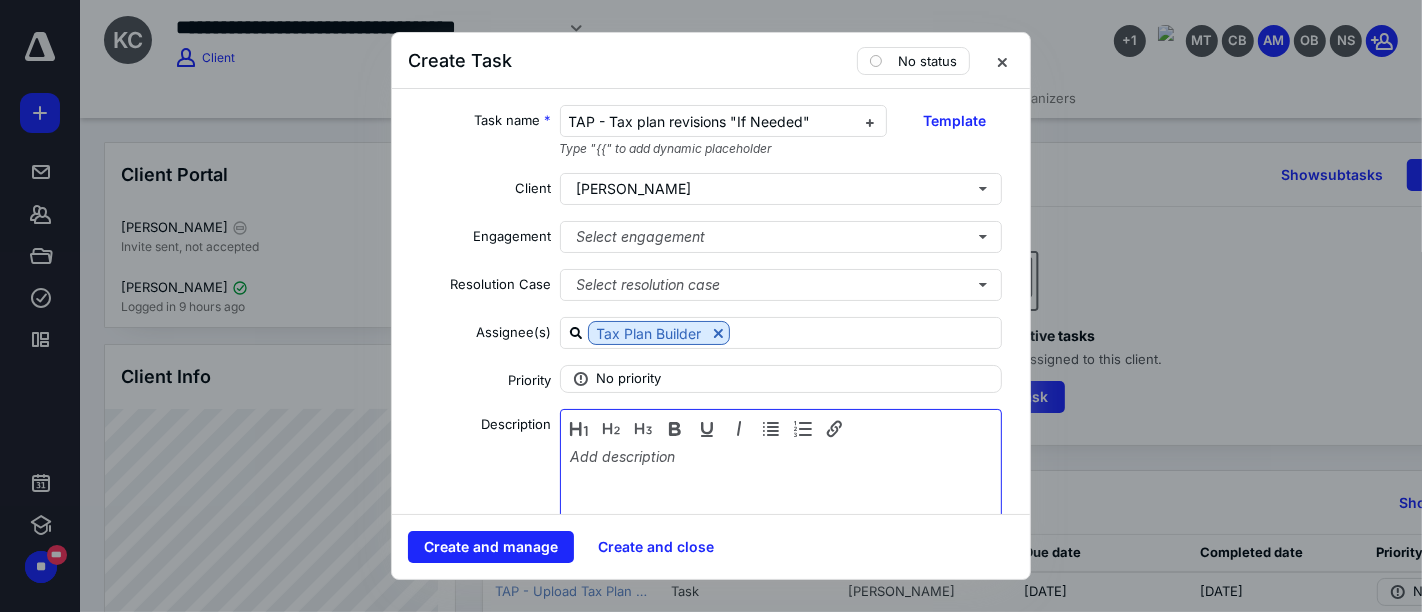 click at bounding box center [781, 498] 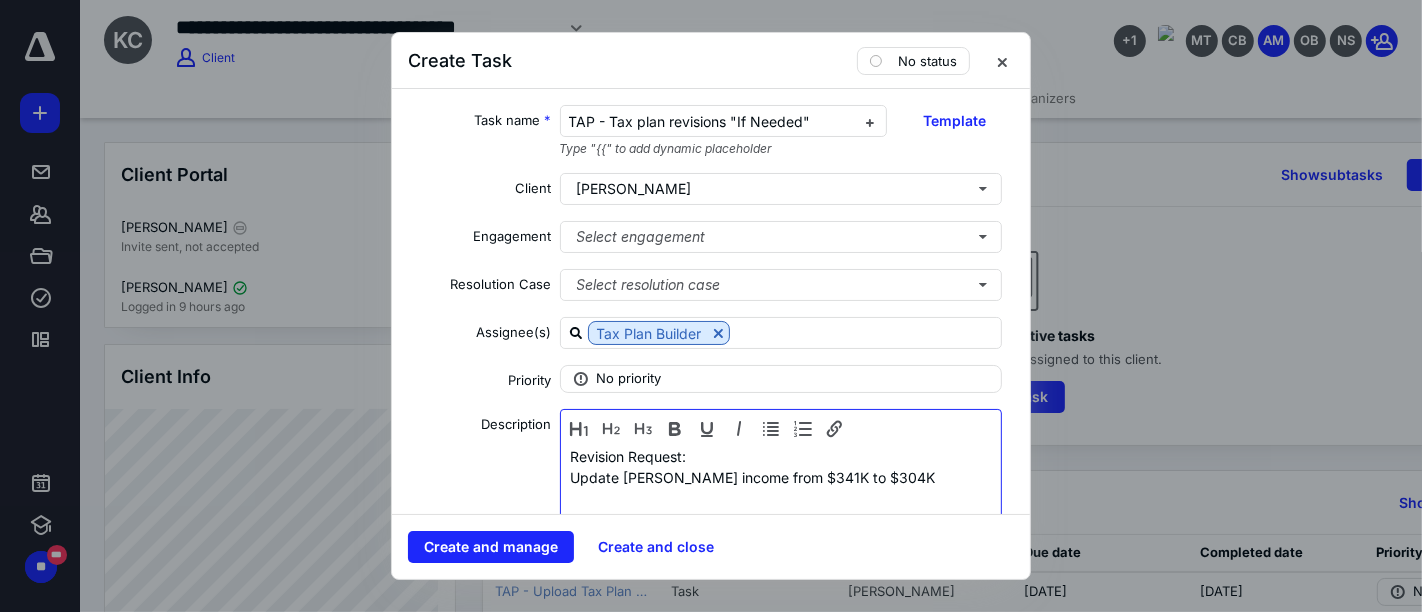 click at bounding box center [781, 498] 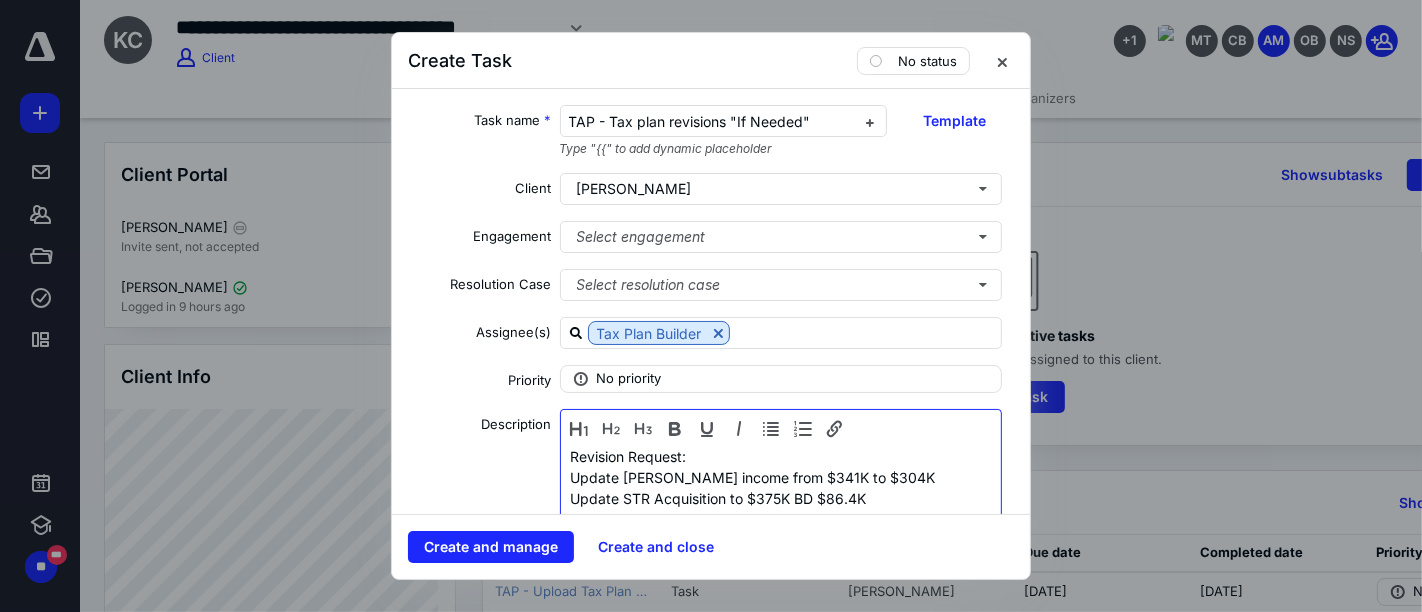 click on "Update STR Acquisition to $375K BD $86.4K" at bounding box center [781, 498] 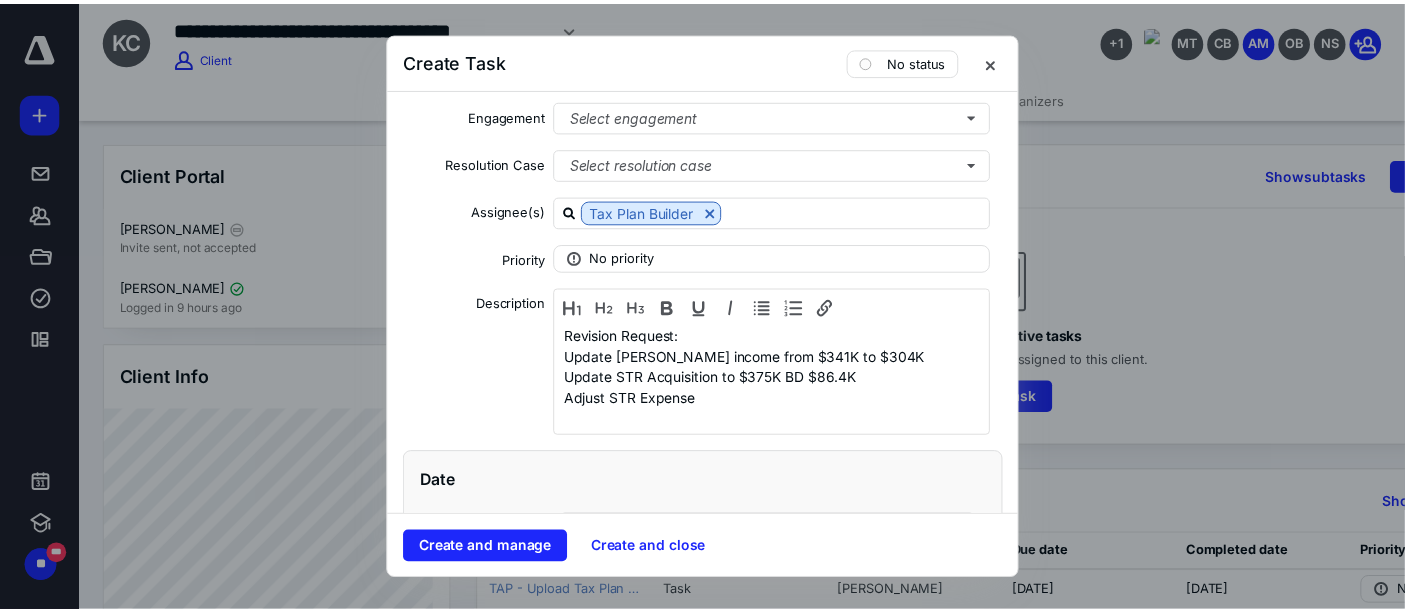scroll, scrollTop: 123, scrollLeft: 0, axis: vertical 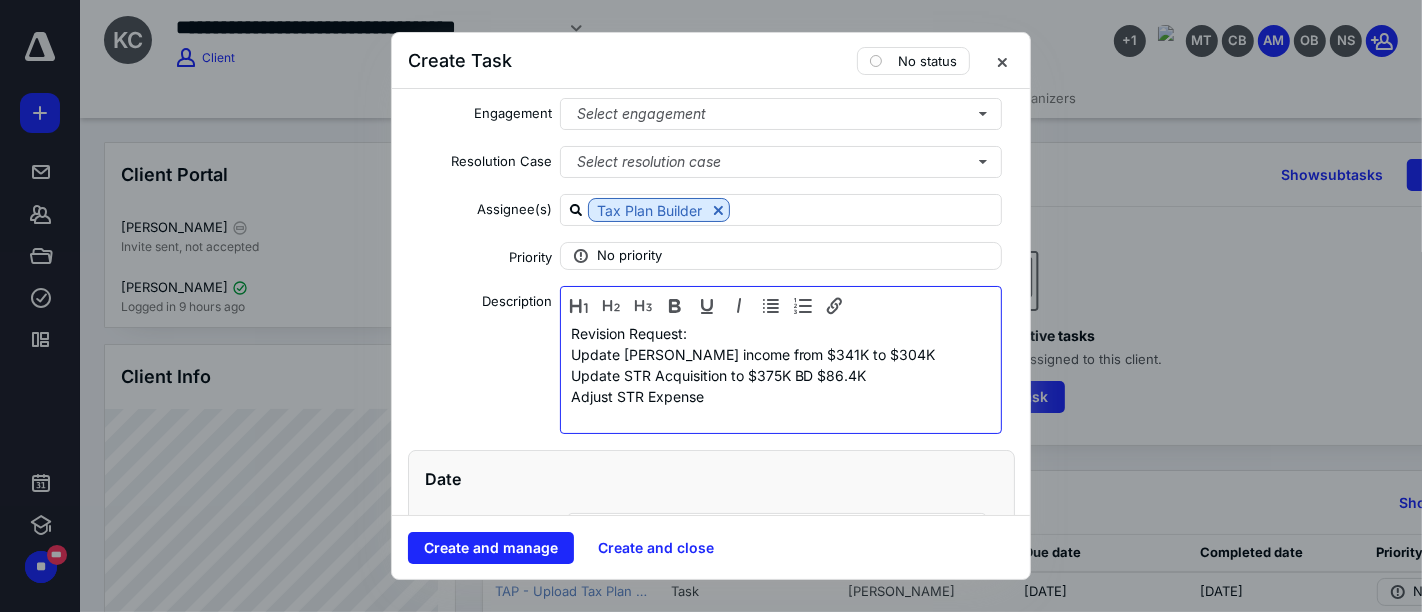 drag, startPoint x: 754, startPoint y: 407, endPoint x: 564, endPoint y: 357, distance: 196.46883 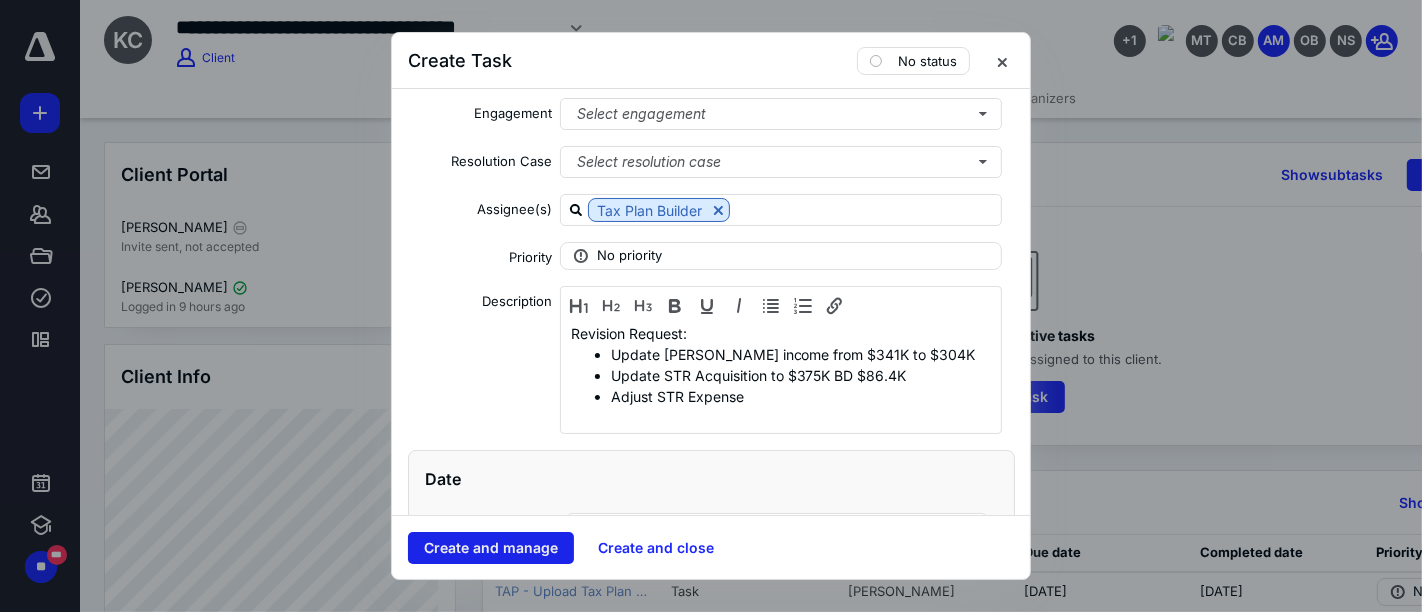 click on "Create and manage" at bounding box center [491, 548] 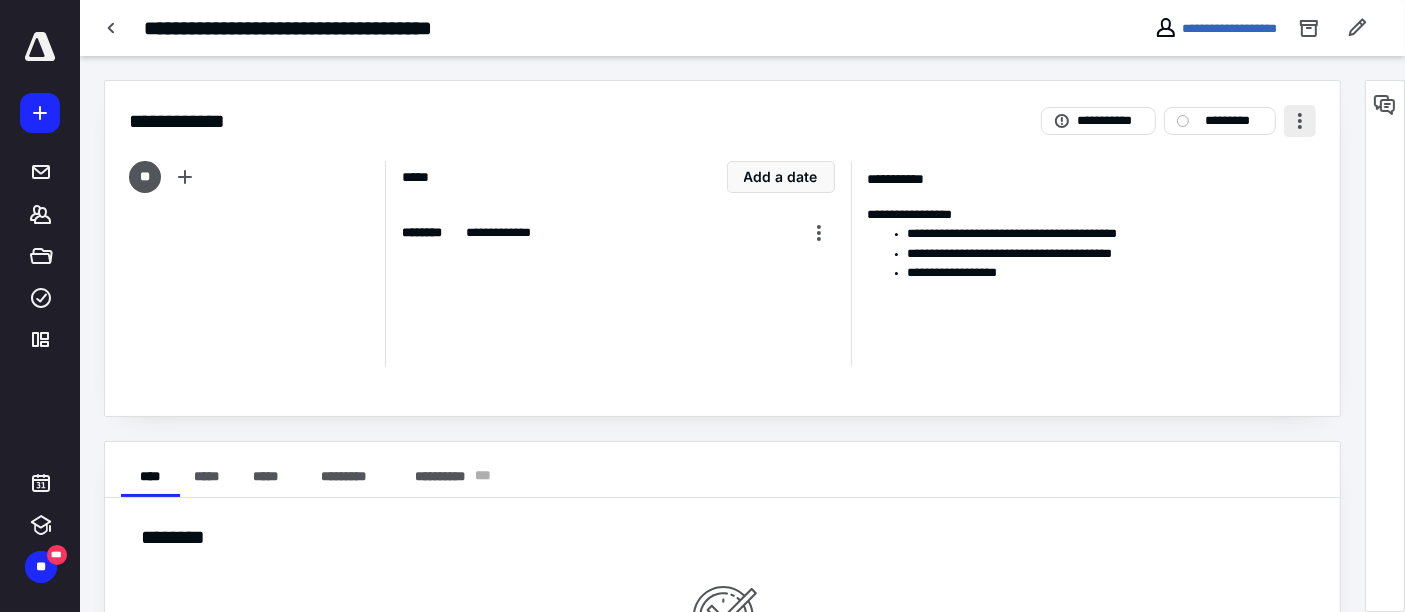 click at bounding box center [1300, 121] 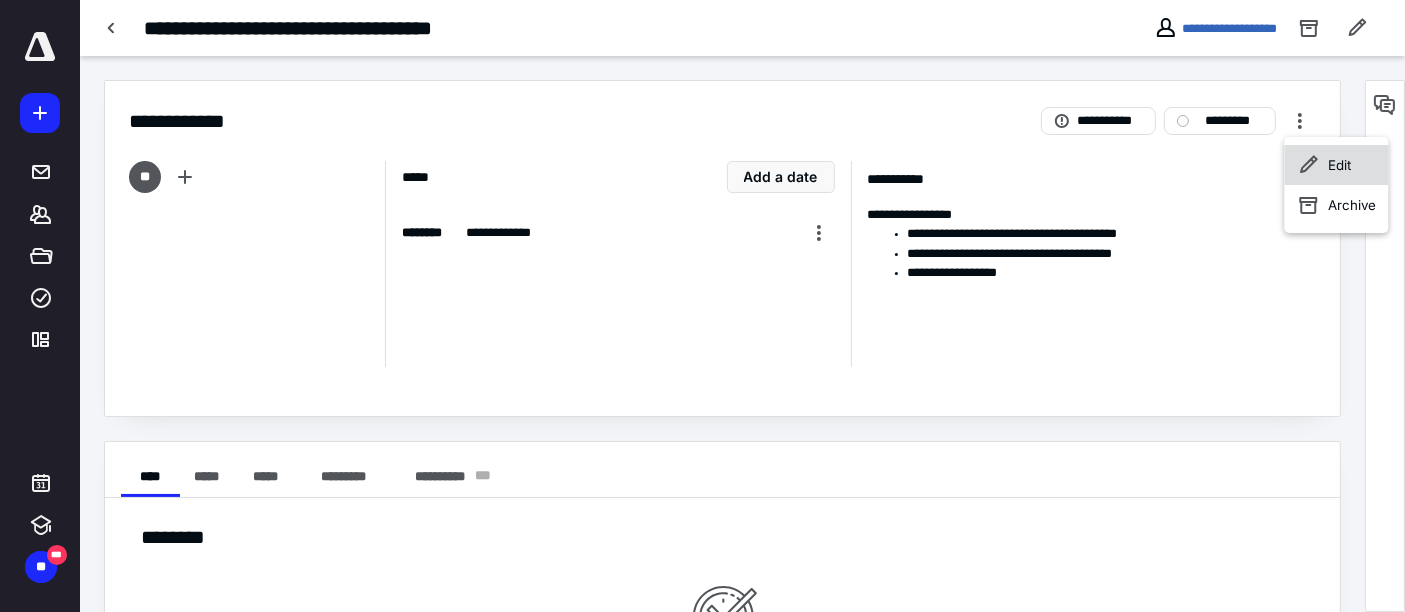 click 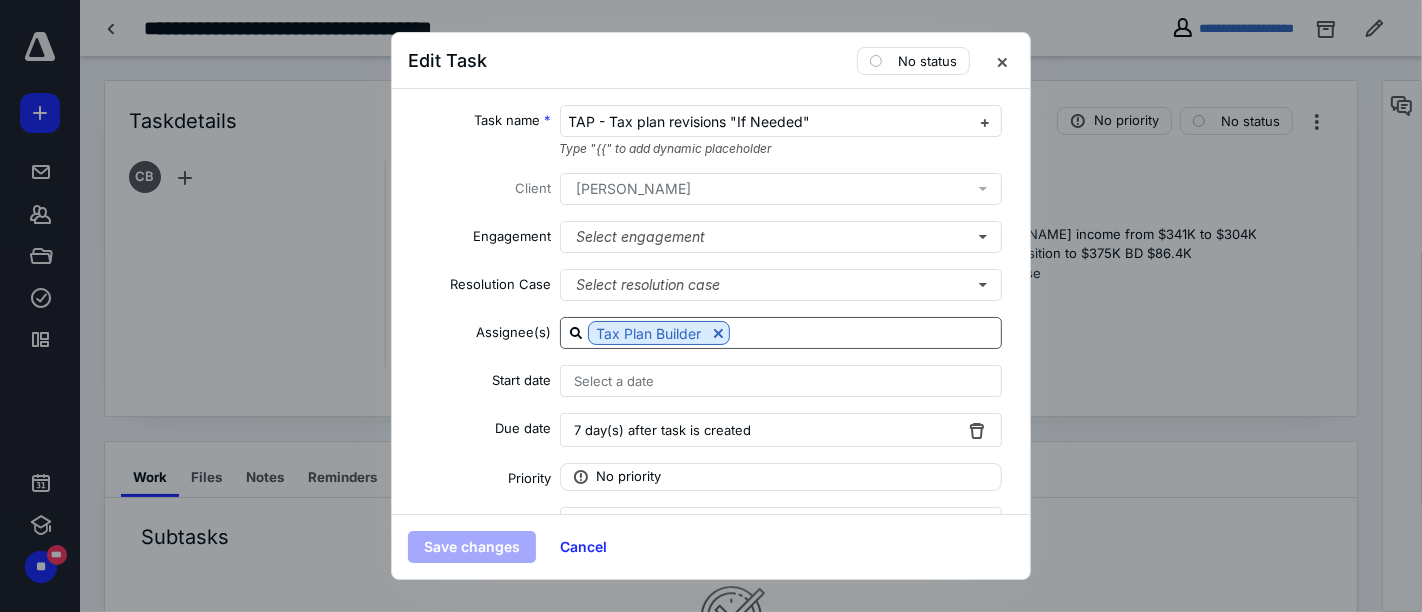 click at bounding box center [865, 332] 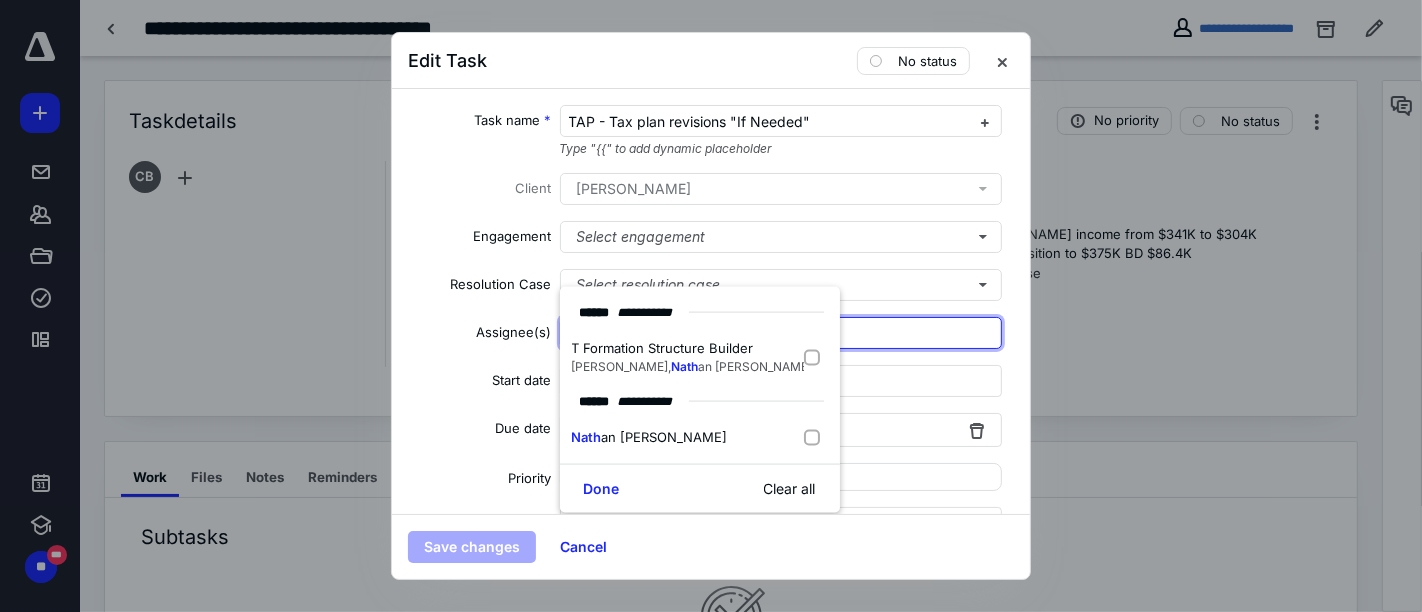 type on "[PERSON_NAME]" 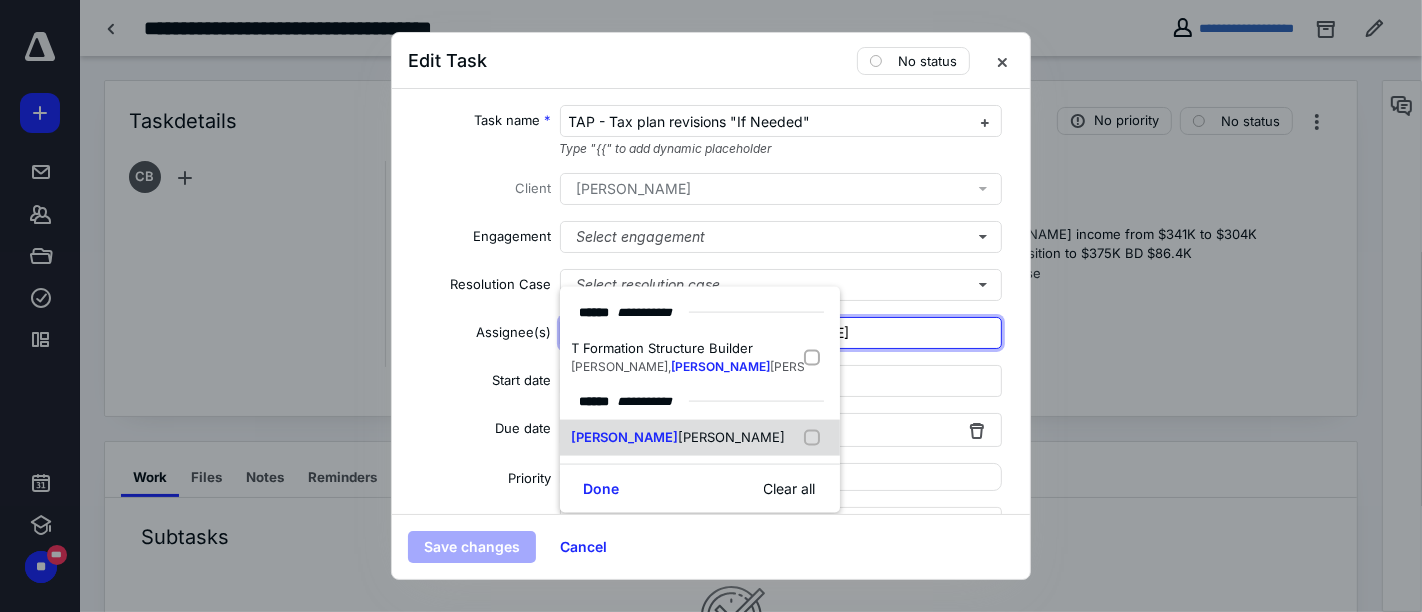 click at bounding box center [816, 438] 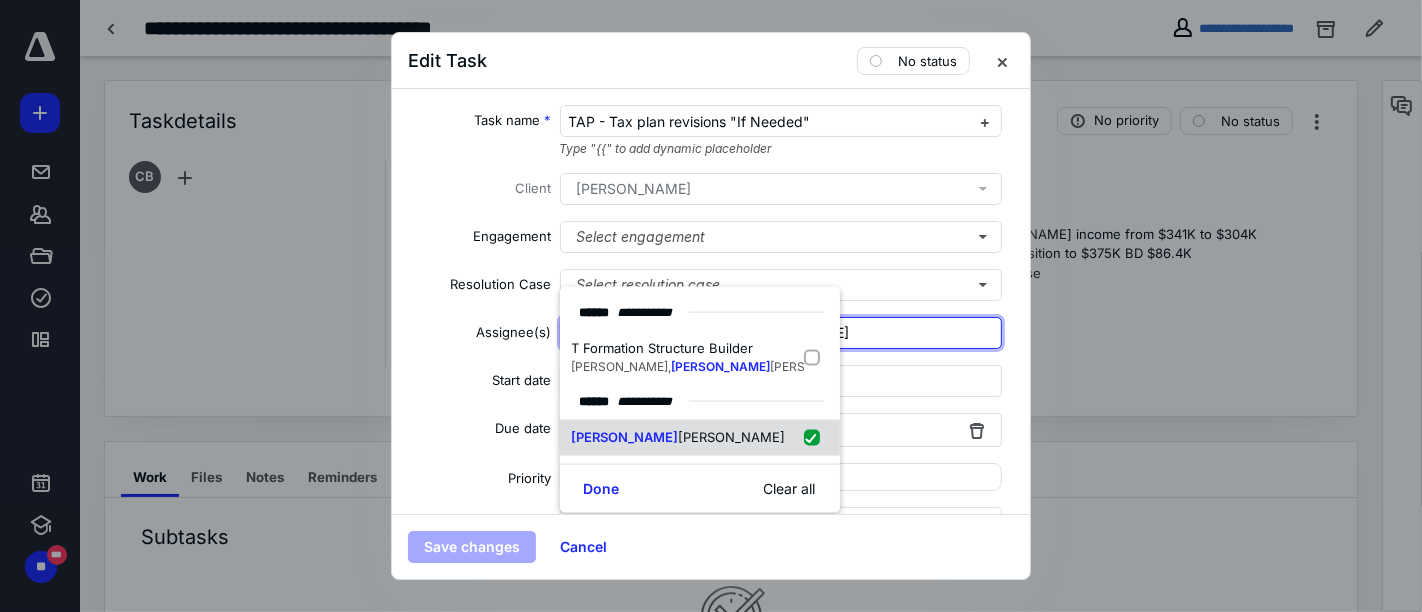 checkbox on "true" 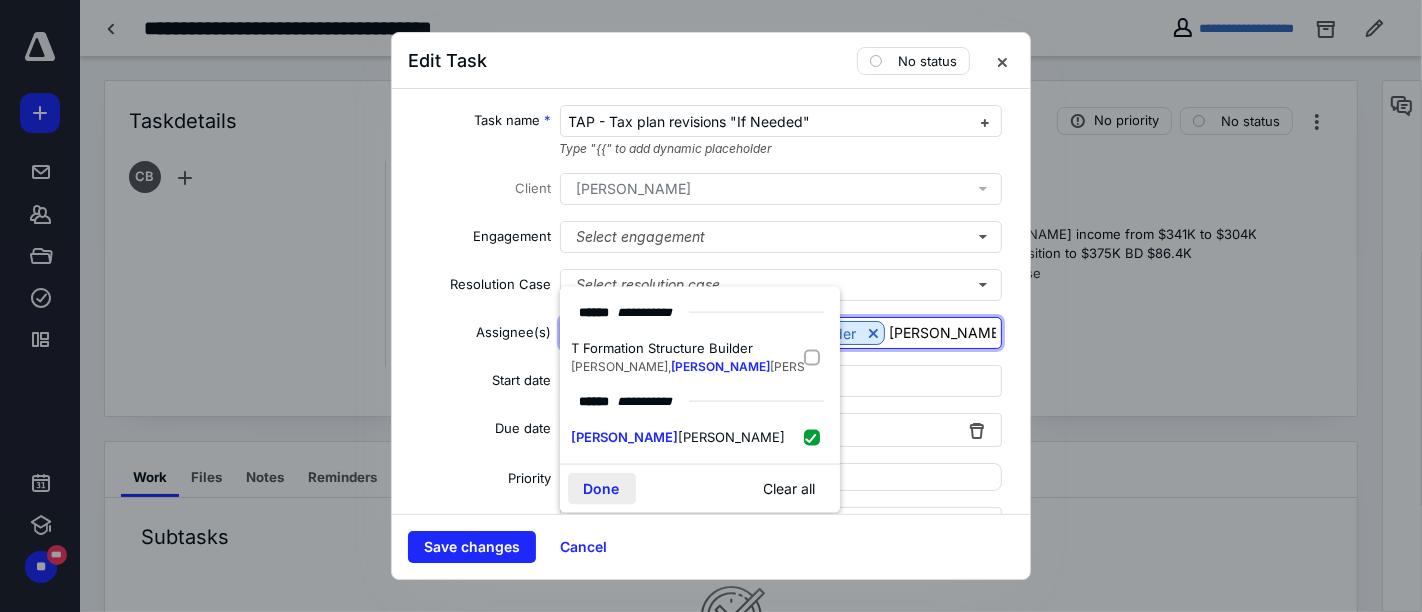 type on "[PERSON_NAME]" 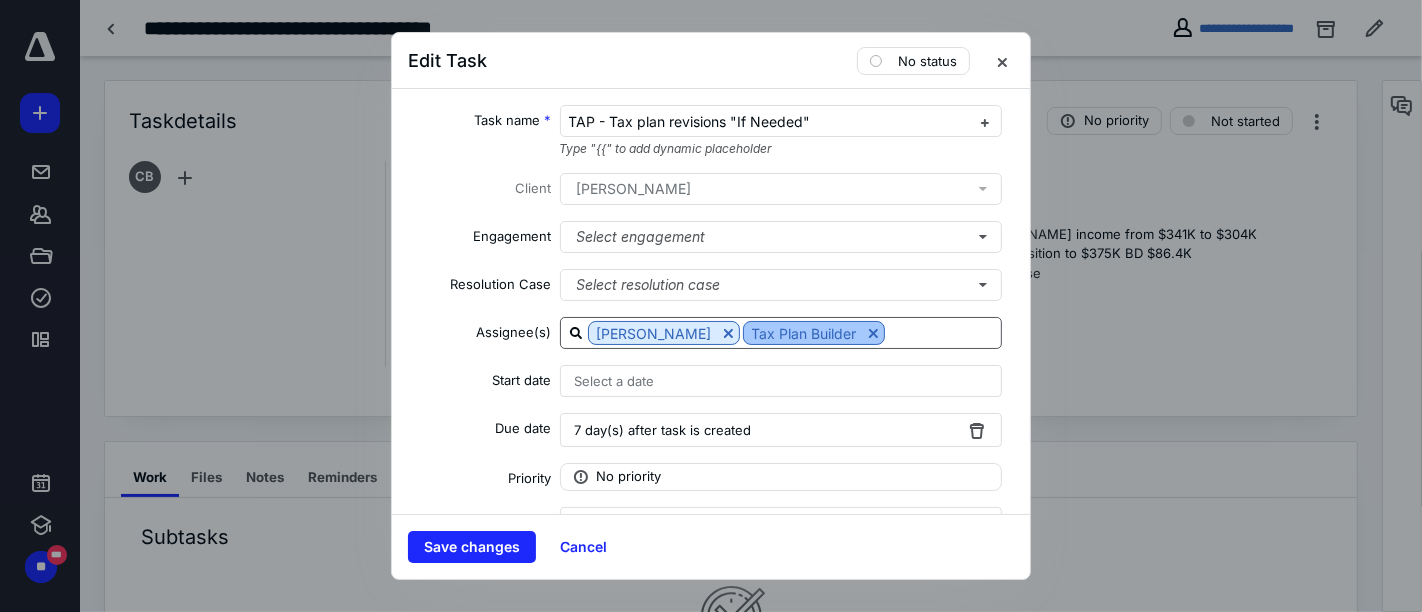 drag, startPoint x: 471, startPoint y: 545, endPoint x: 770, endPoint y: 343, distance: 360.8393 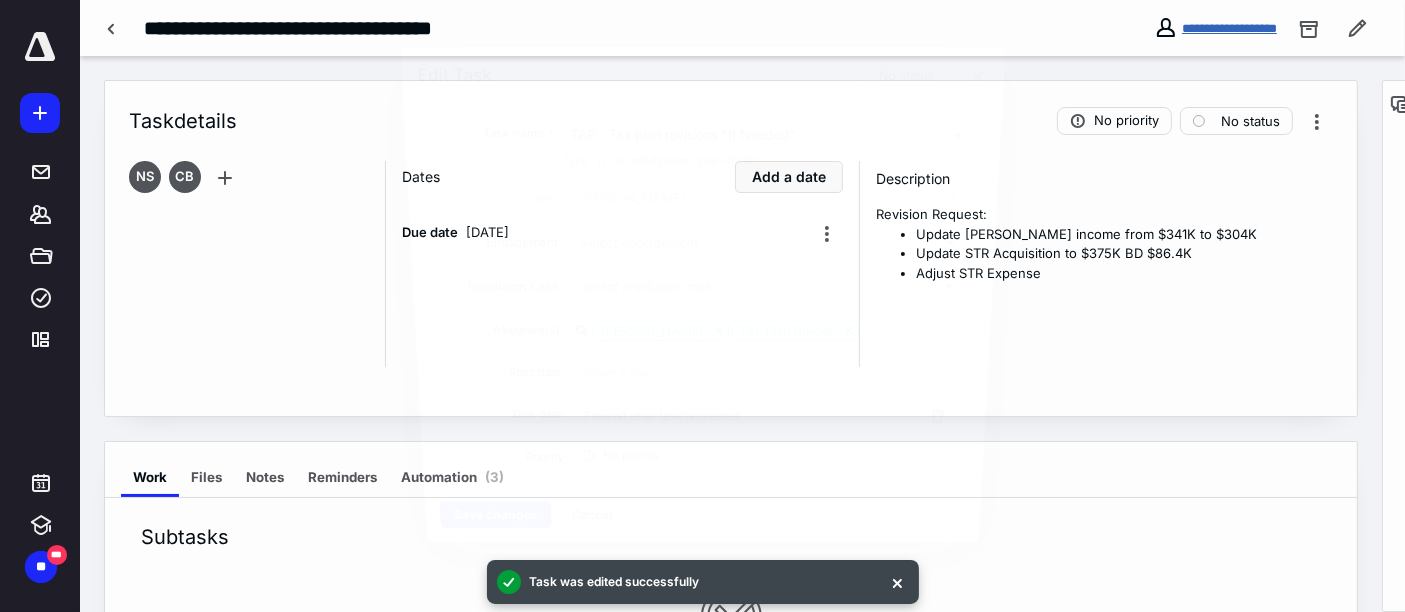 click on "**********" at bounding box center [1229, 28] 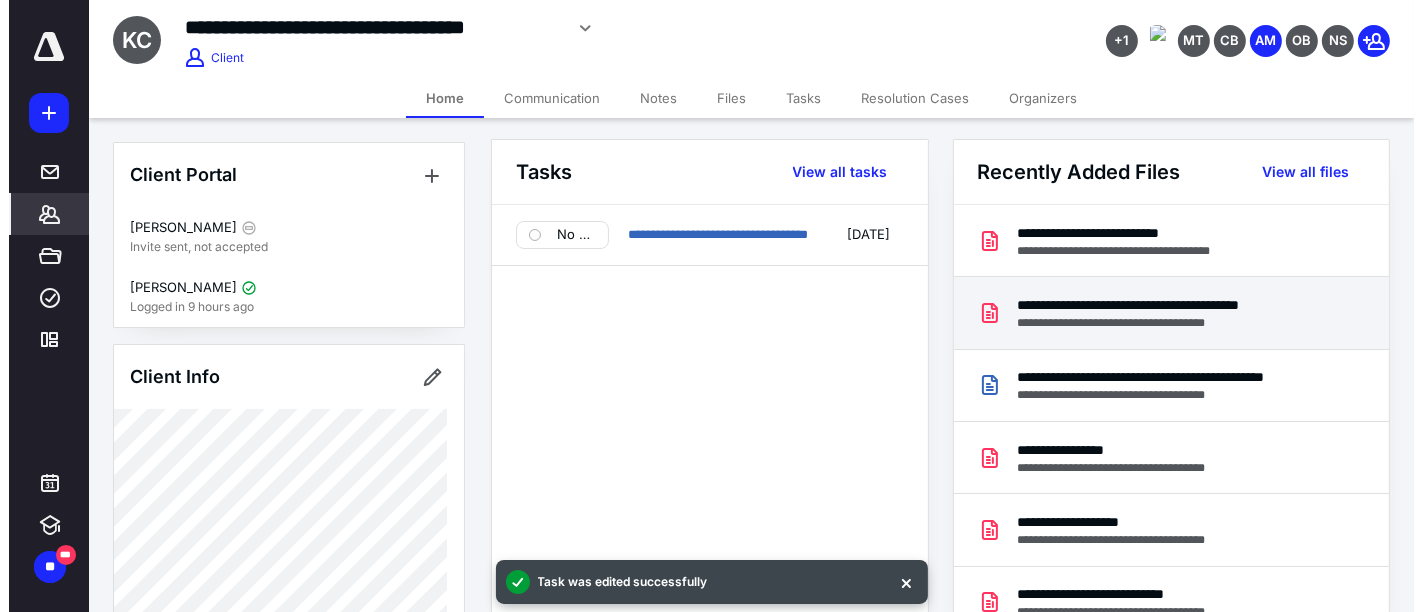 scroll, scrollTop: 0, scrollLeft: 0, axis: both 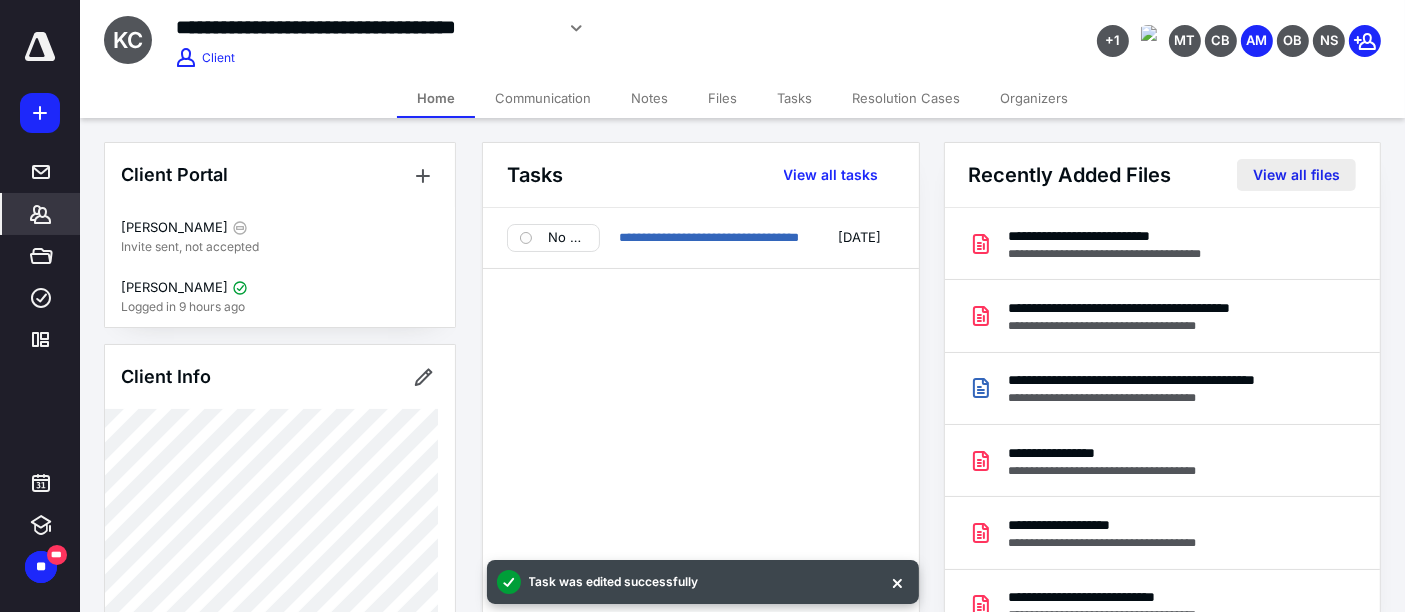 click on "View all files" at bounding box center (1296, 175) 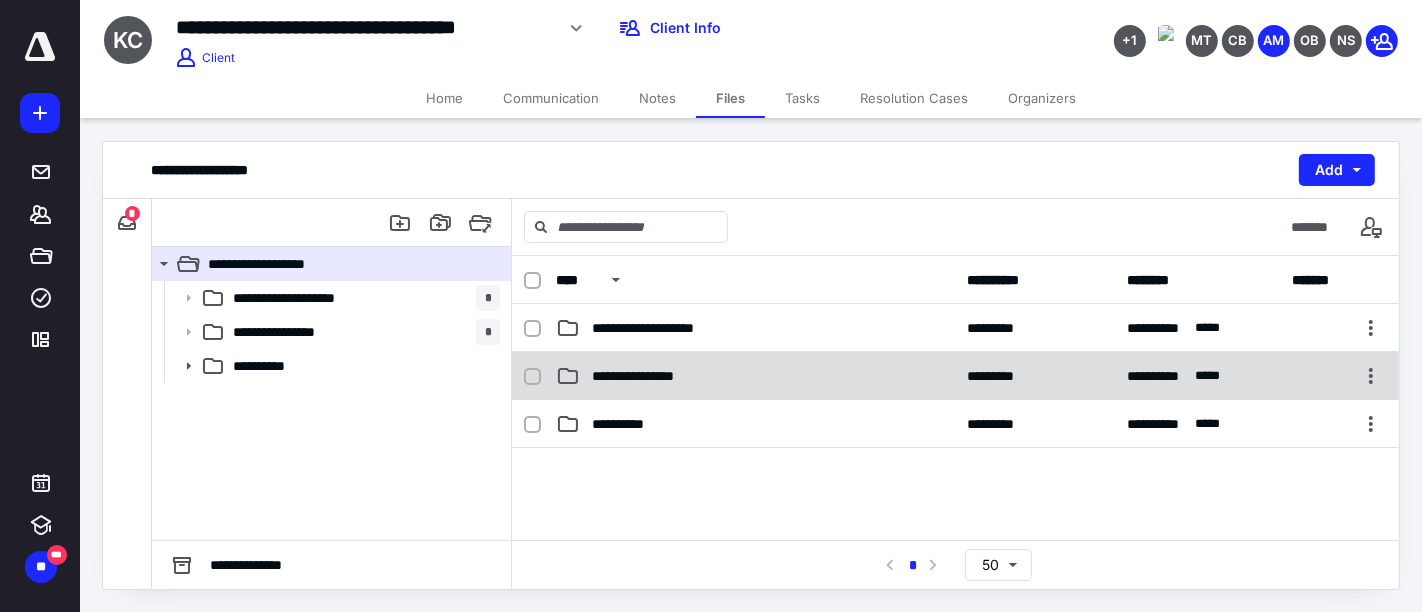 click 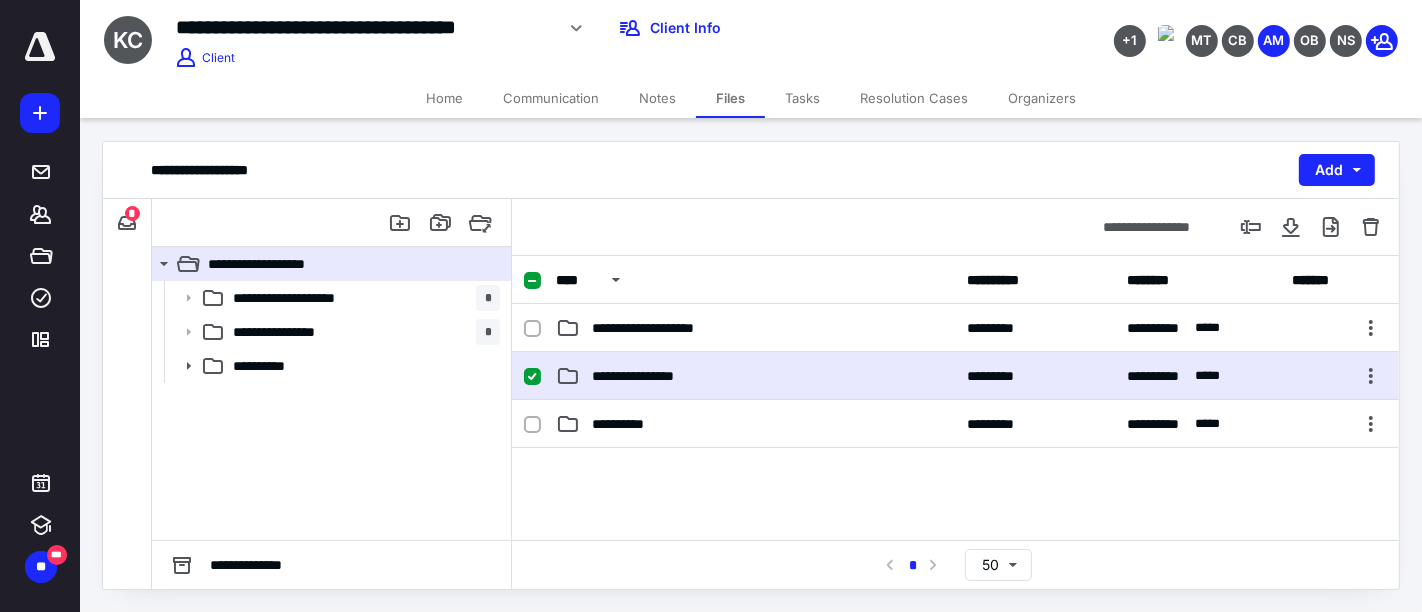 click 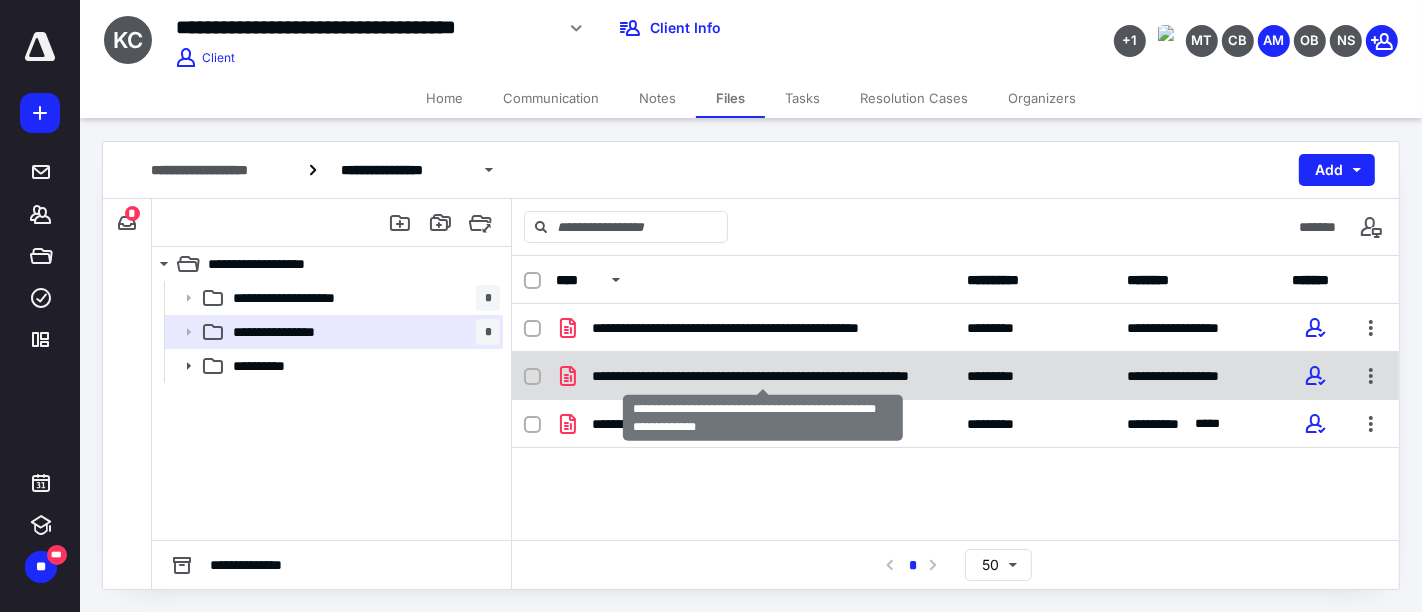 click on "**********" at bounding box center (764, 376) 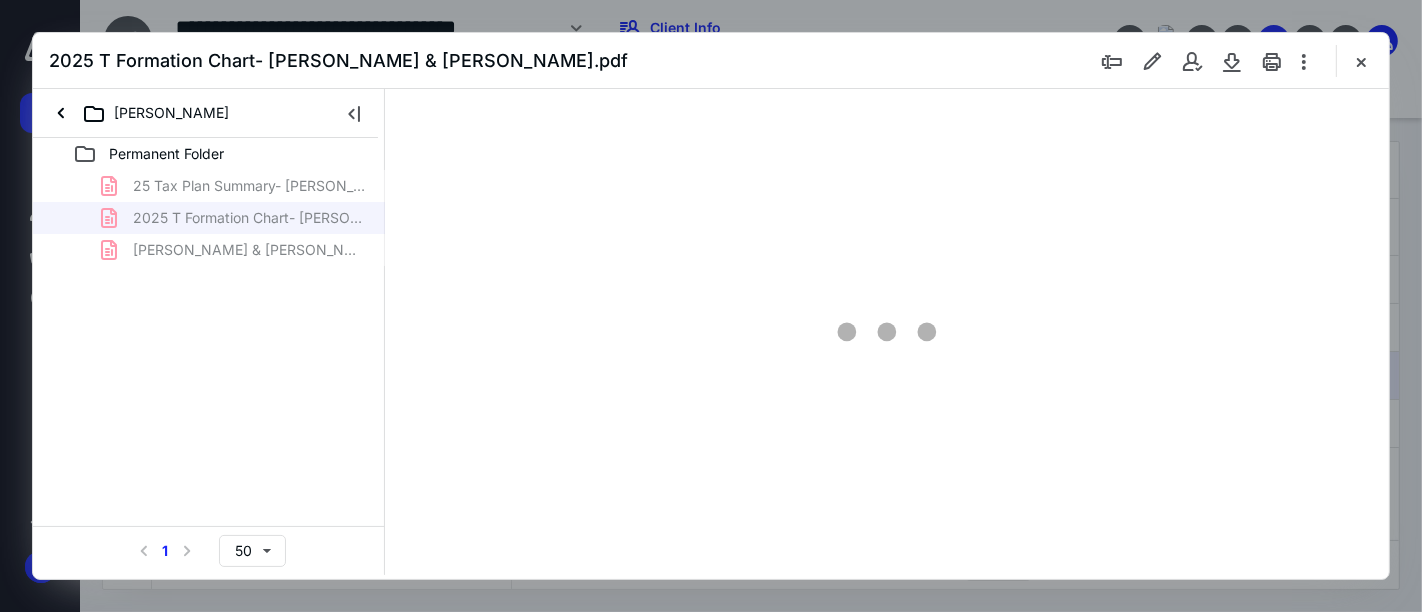 click on "Permanent Folder" at bounding box center [209, 154] 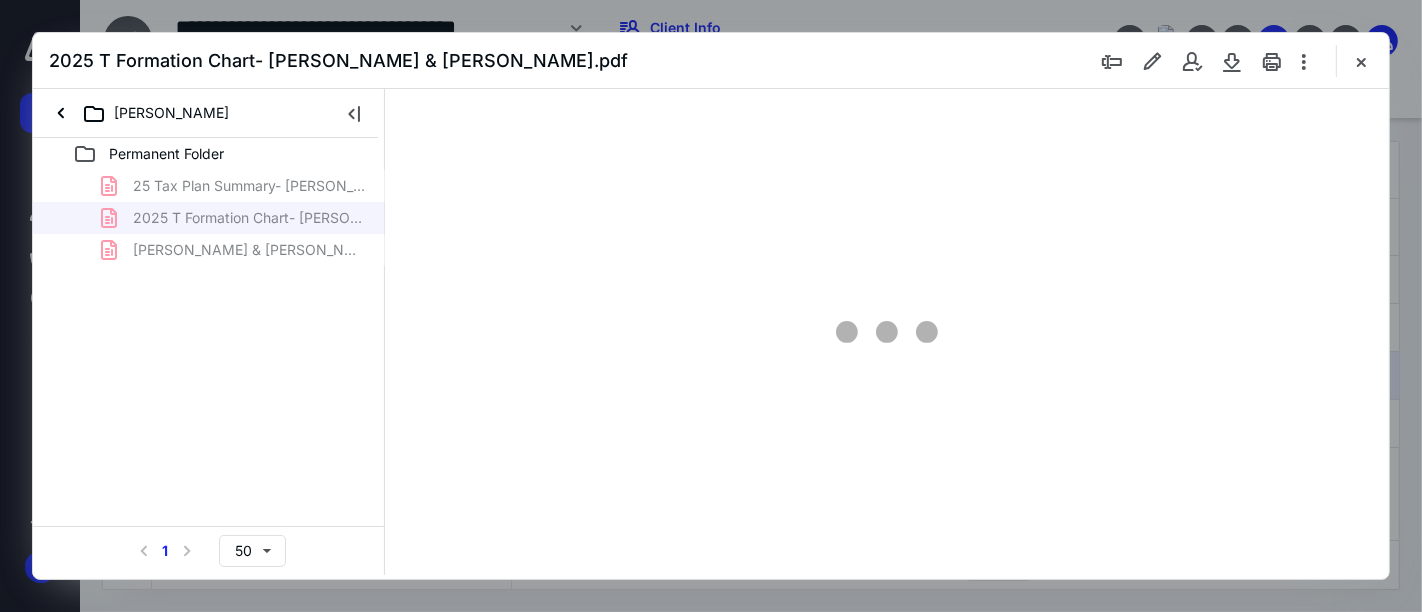 click on "25 Tax Plan Summary- [PERSON_NAME] & [PERSON_NAME].pdf 2025 T Formation Chart- [PERSON_NAME] & [PERSON_NAME].pdf [PERSON_NAME] & [PERSON_NAME] Tax Plan Deliverables .pdf" at bounding box center (209, 218) 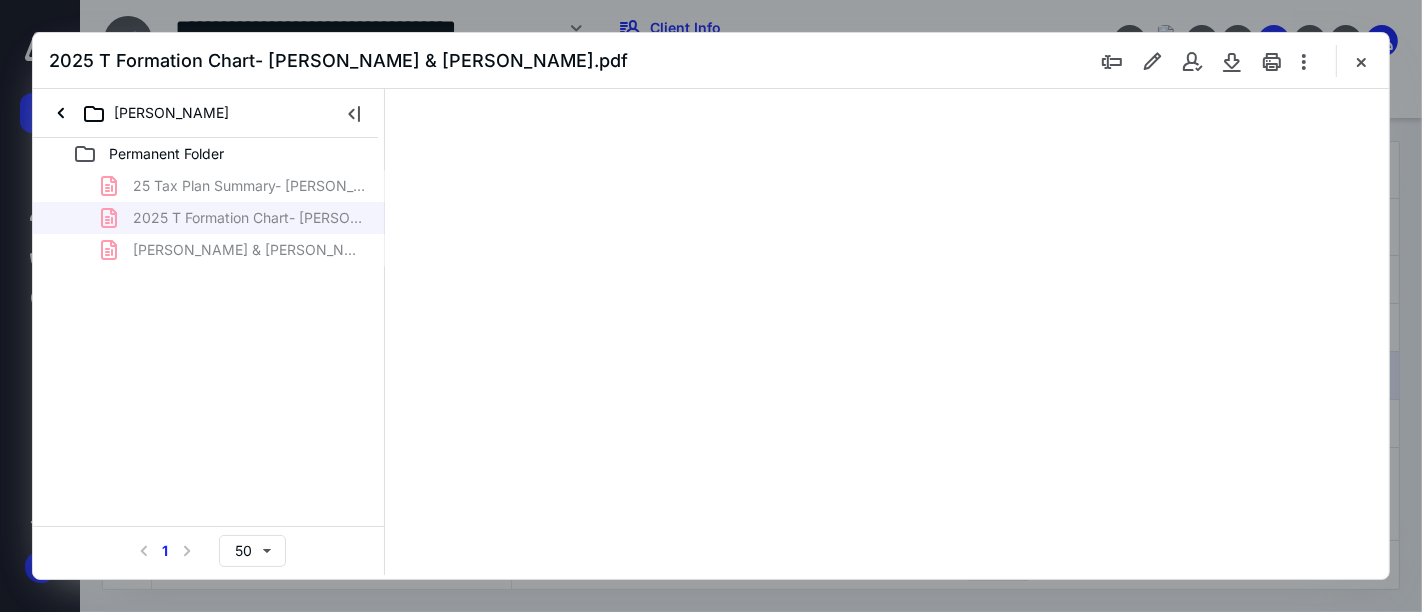 scroll, scrollTop: 0, scrollLeft: 0, axis: both 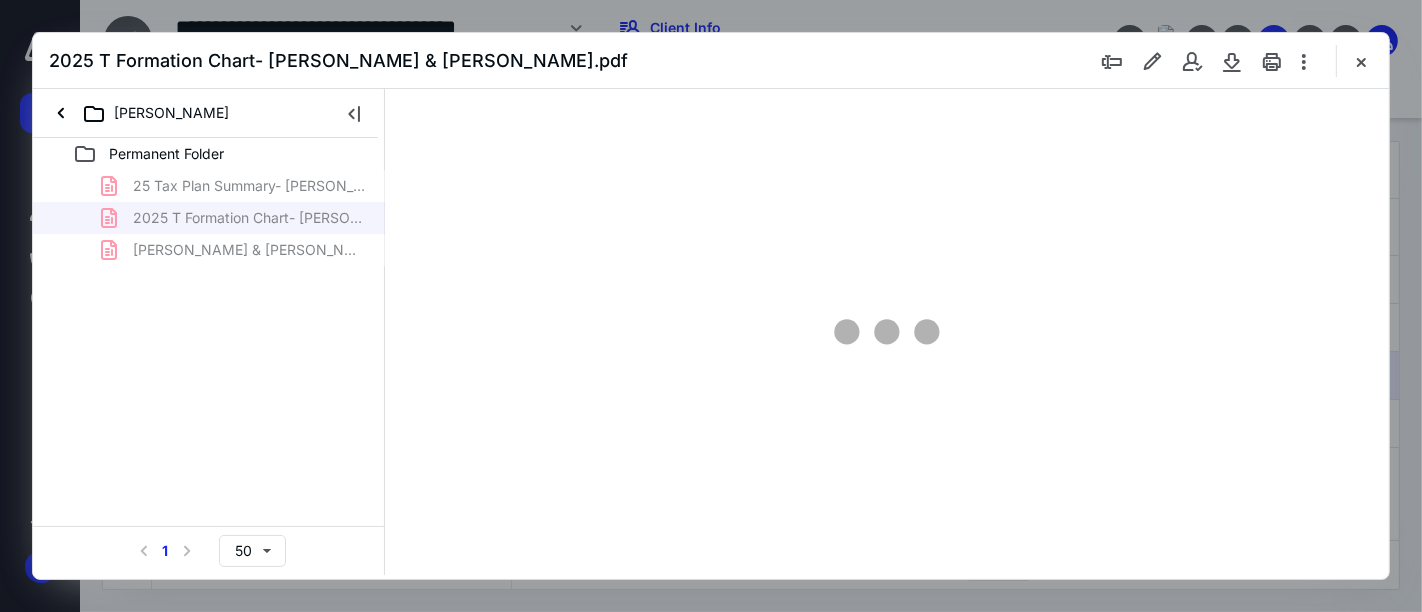 click on "25 Tax Plan Summary- [PERSON_NAME] & [PERSON_NAME].pdf 2025 T Formation Chart- [PERSON_NAME] & [PERSON_NAME].pdf [PERSON_NAME] & [PERSON_NAME] Tax Plan Deliverables .pdf" at bounding box center [209, 218] 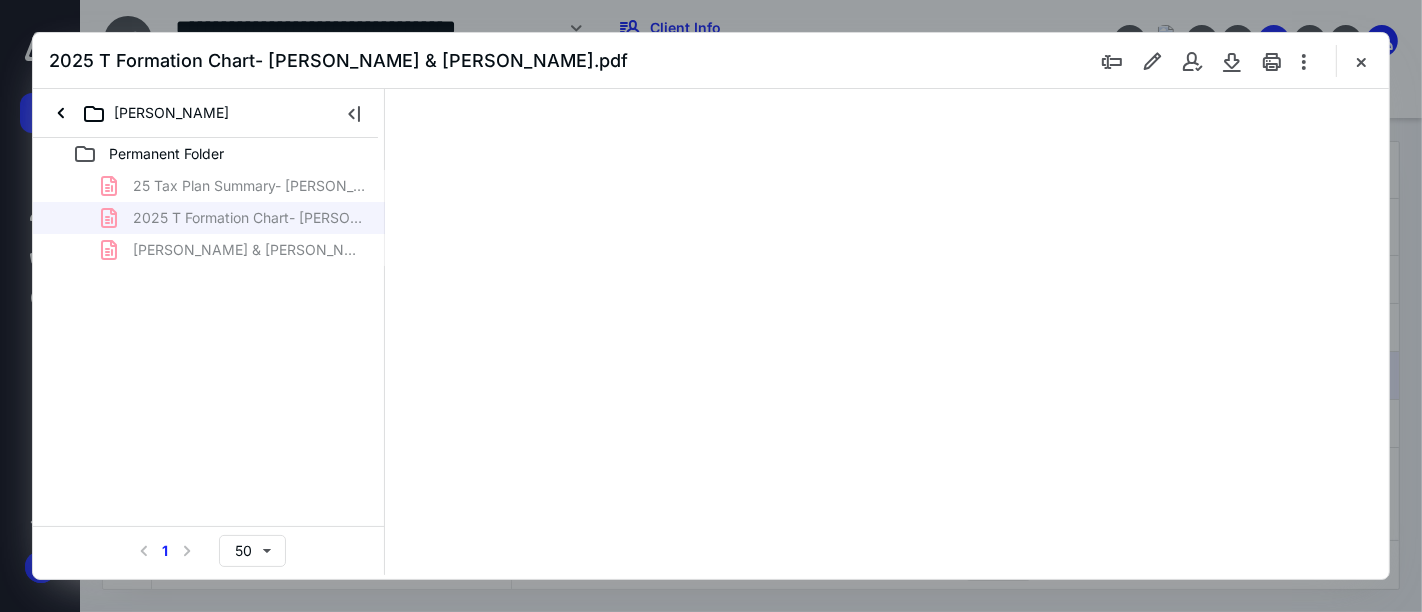 click on "25 Tax Plan Summary- [PERSON_NAME] & [PERSON_NAME].pdf 2025 T Formation Chart- [PERSON_NAME] & [PERSON_NAME].pdf [PERSON_NAME] & [PERSON_NAME] Tax Plan Deliverables .pdf" at bounding box center [209, 218] 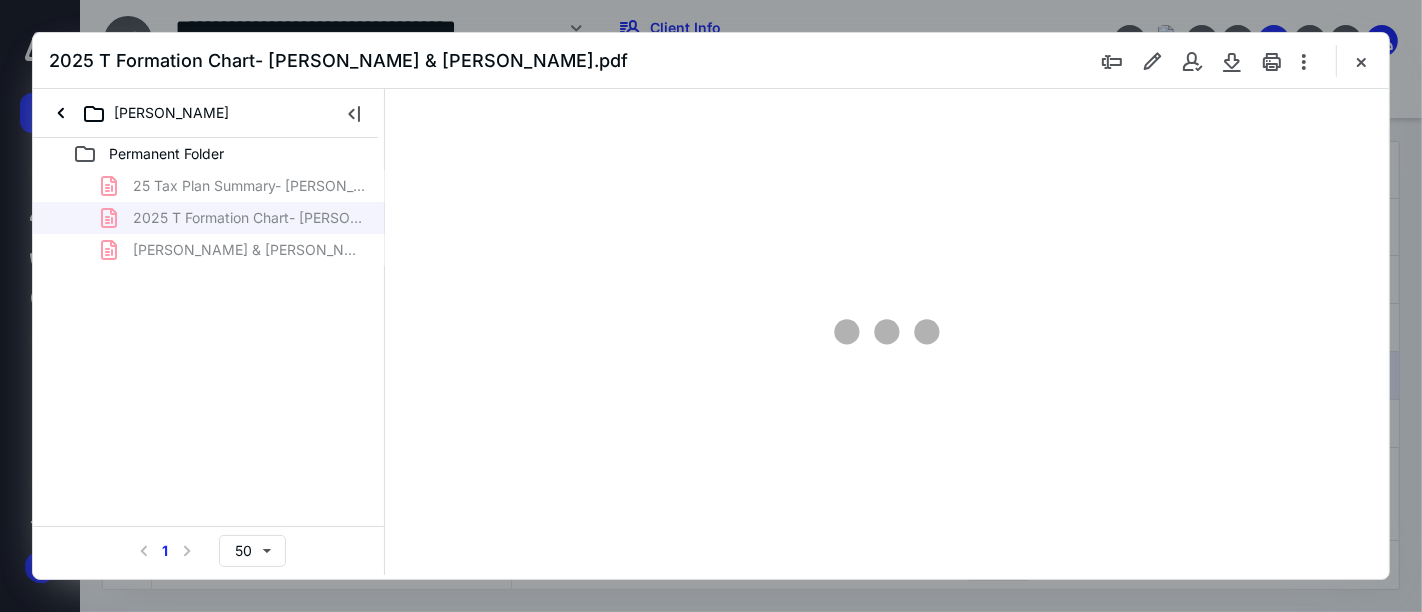 click on "25 Tax Plan Summary- [PERSON_NAME] & [PERSON_NAME].pdf 2025 T Formation Chart- [PERSON_NAME] & [PERSON_NAME].pdf [PERSON_NAME] & [PERSON_NAME] Tax Plan Deliverables .pdf" at bounding box center (209, 218) 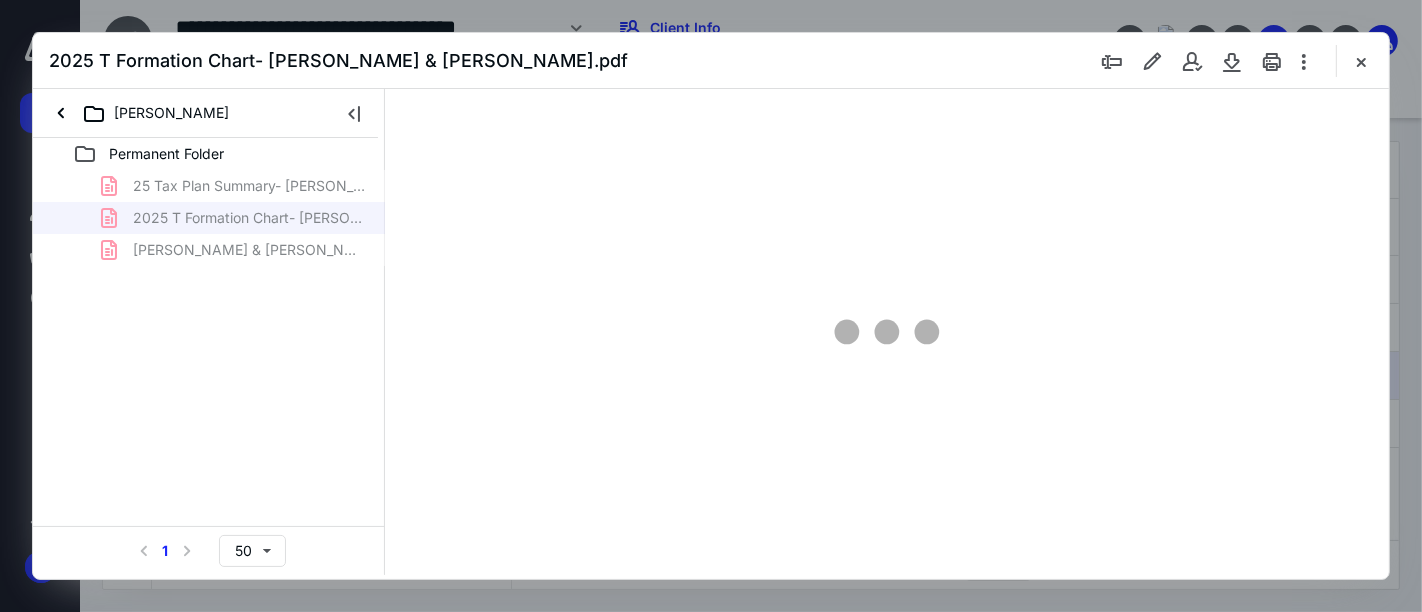 click on "25 Tax Plan Summary- [PERSON_NAME] & [PERSON_NAME].pdf 2025 T Formation Chart- [PERSON_NAME] & [PERSON_NAME].pdf [PERSON_NAME] & [PERSON_NAME] Tax Plan Deliverables .pdf" at bounding box center (209, 218) 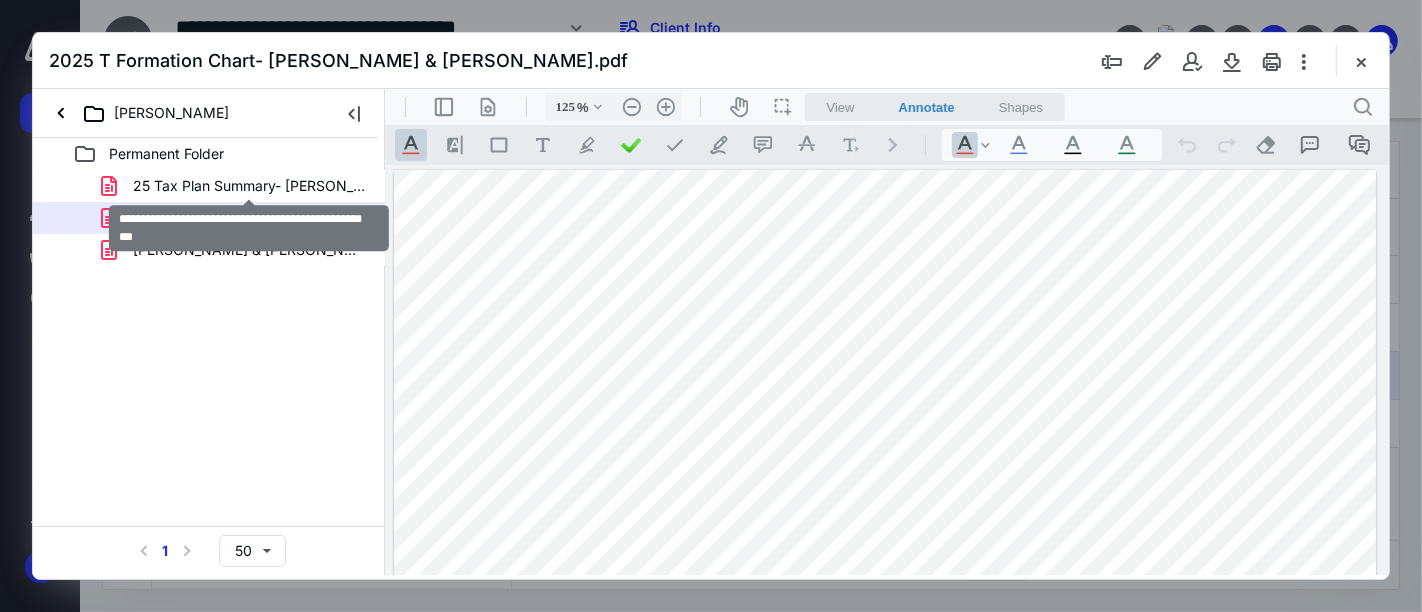 click on "25 Tax Plan Summary- [PERSON_NAME] & [PERSON_NAME].pdf" at bounding box center (249, 186) 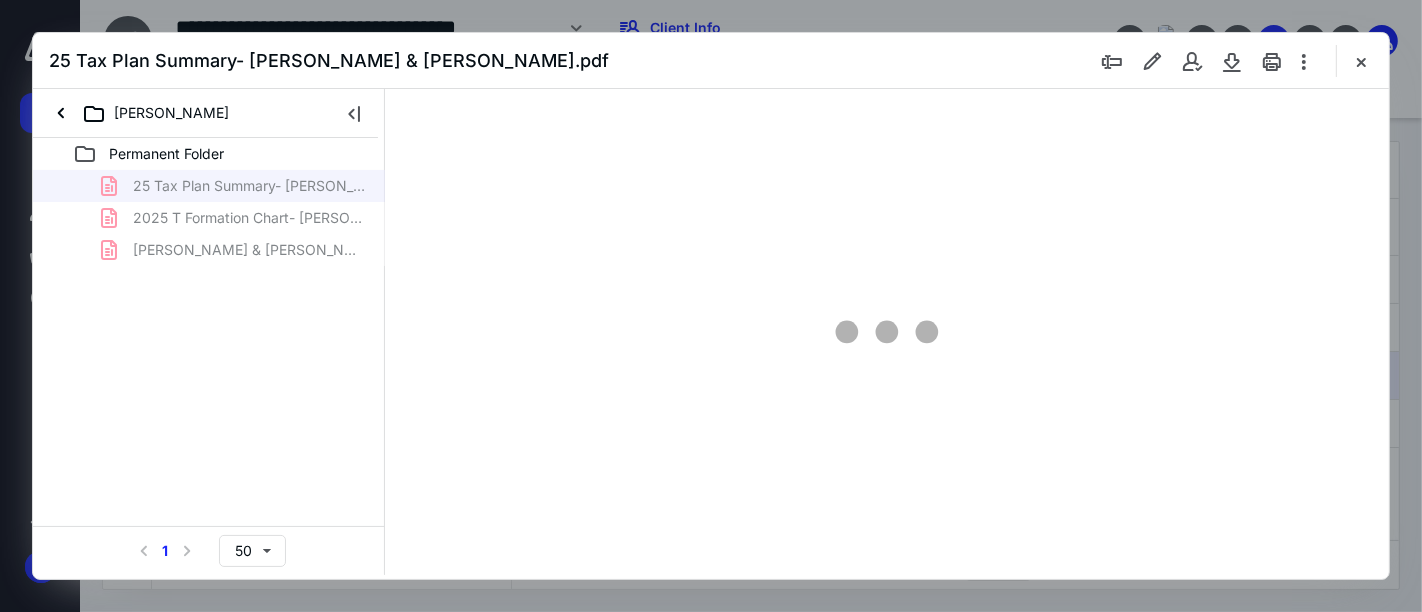 type on "125" 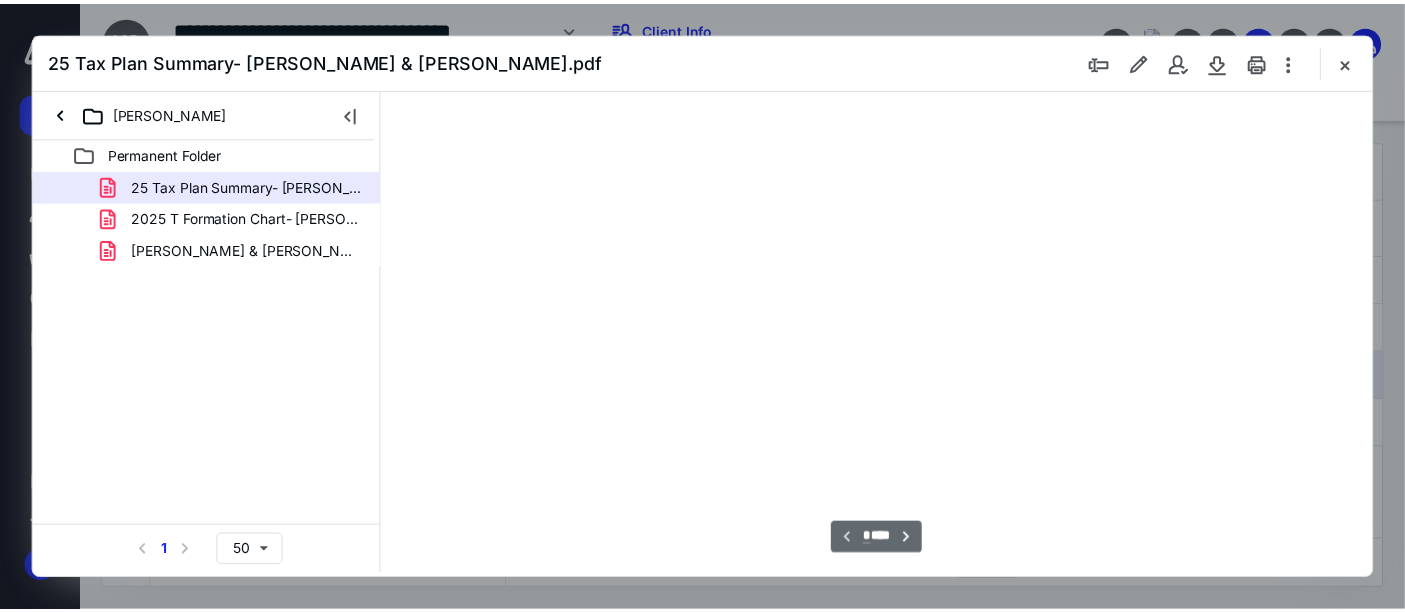 scroll, scrollTop: 80, scrollLeft: 0, axis: vertical 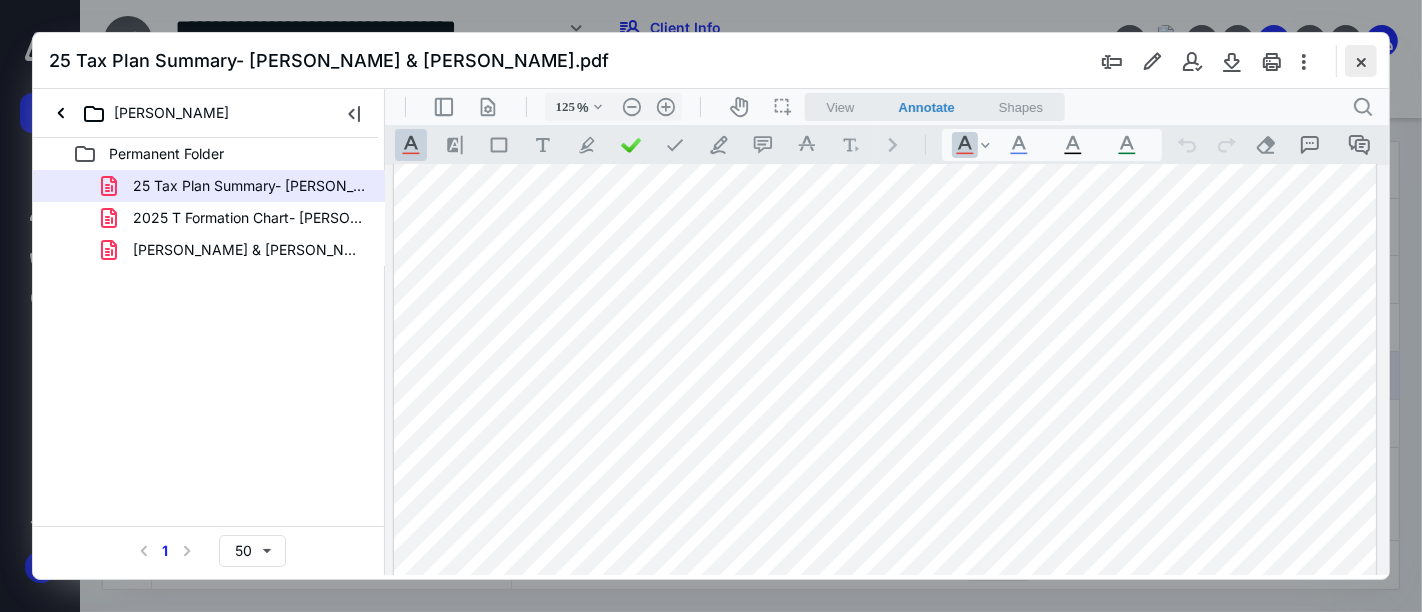 click at bounding box center [1361, 61] 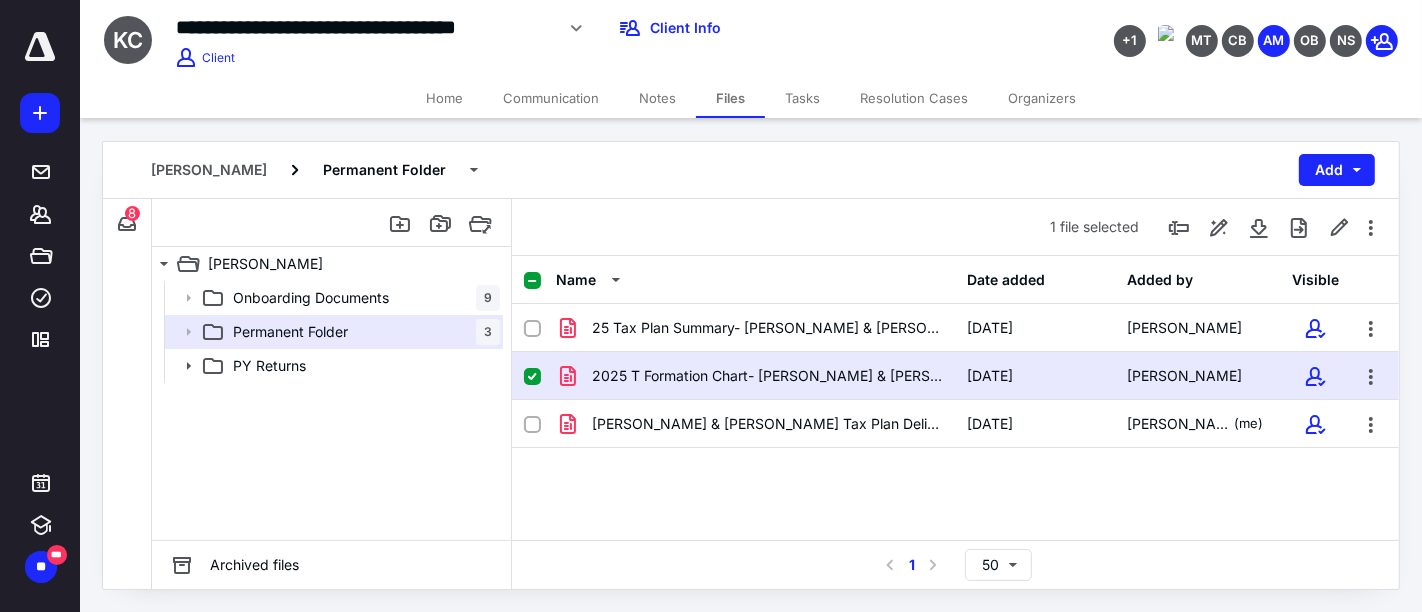 click on "Home" at bounding box center (444, 98) 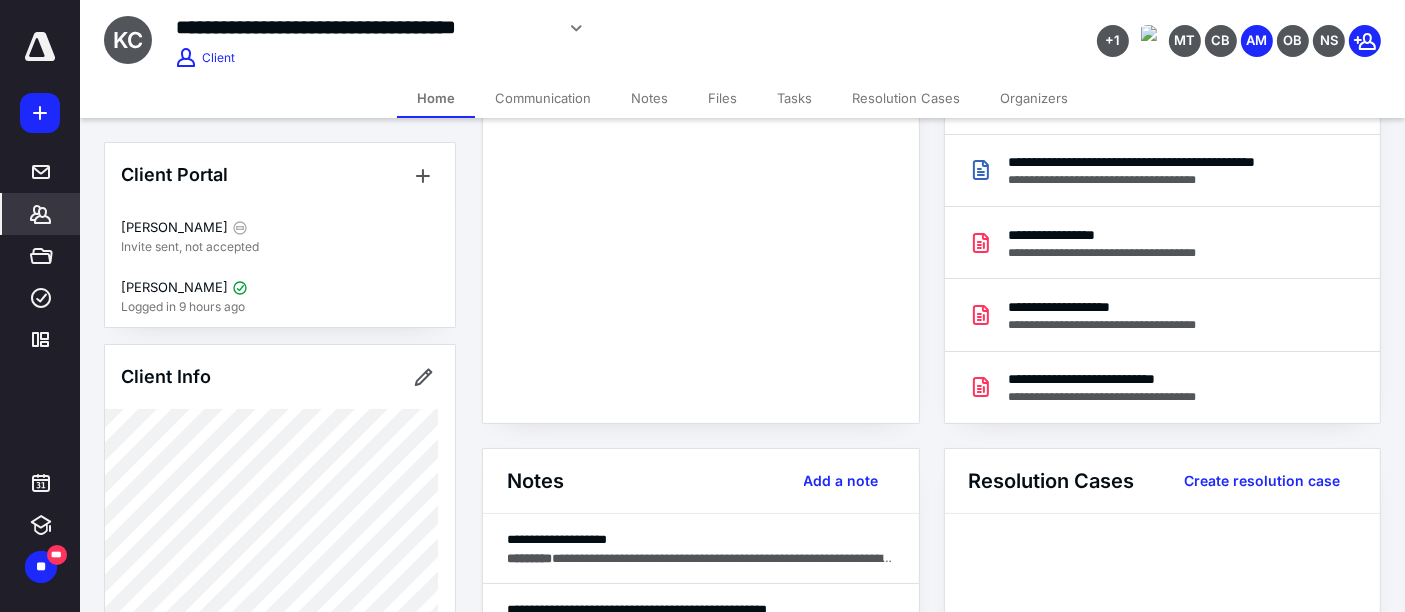 scroll, scrollTop: 222, scrollLeft: 0, axis: vertical 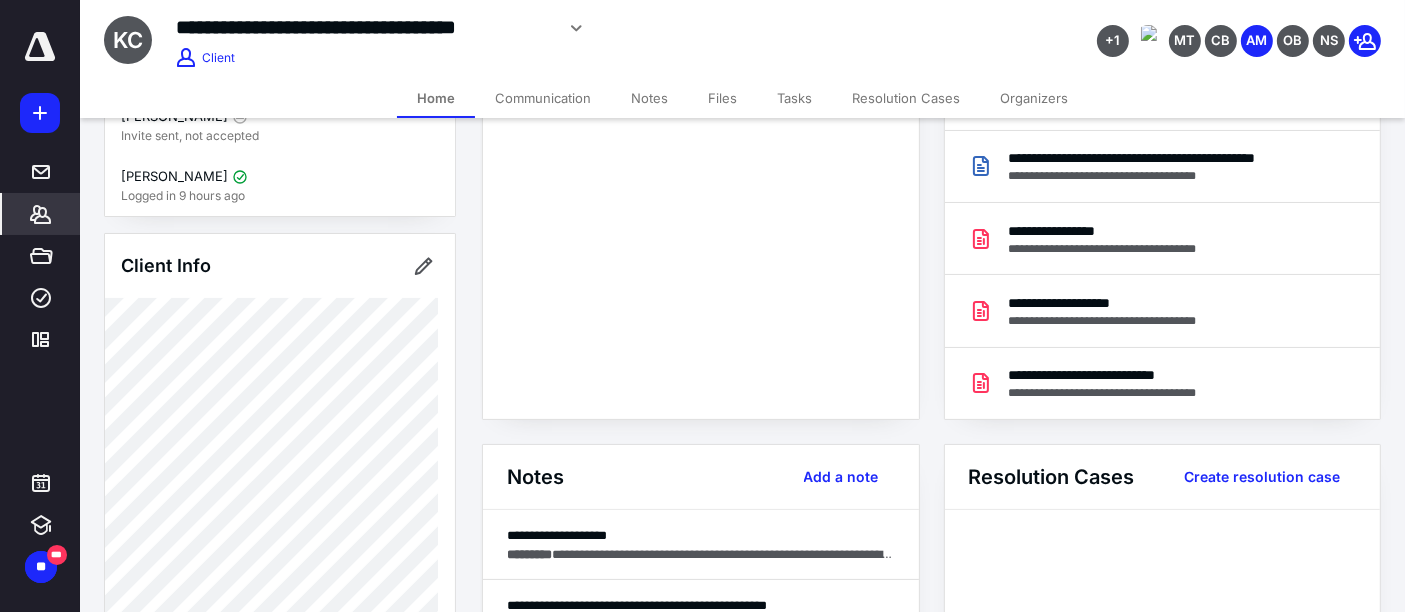 click on "*******" at bounding box center (41, 214) 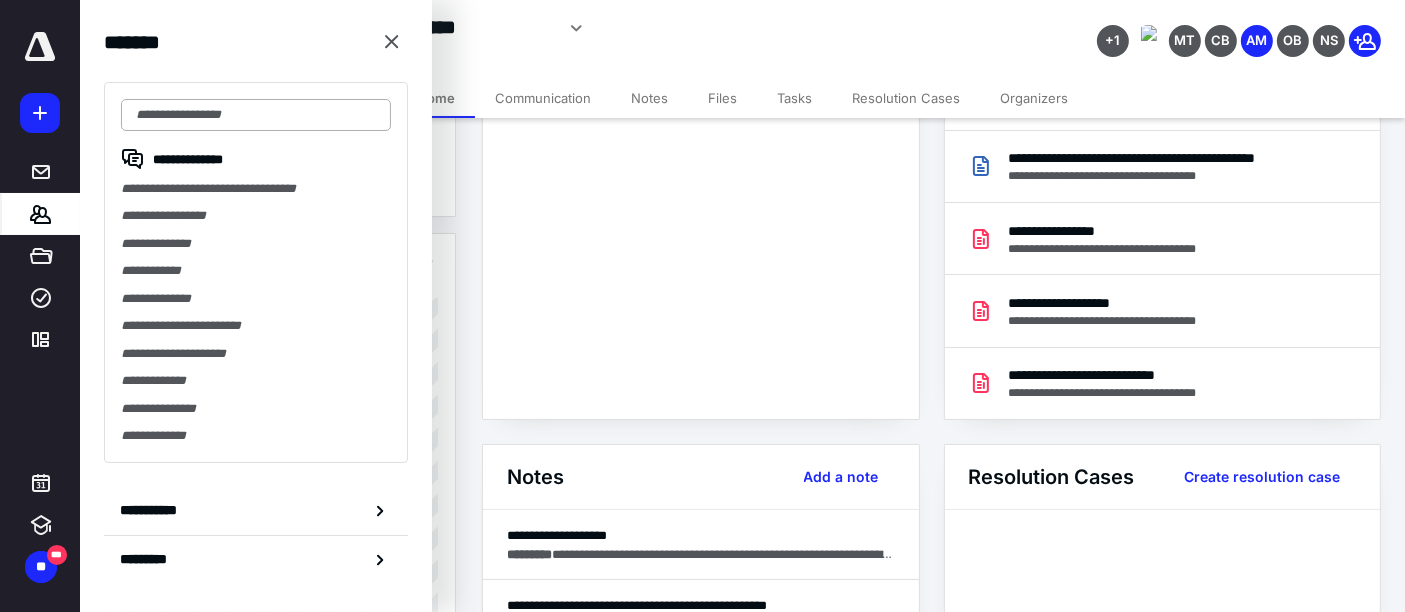 click at bounding box center (256, 115) 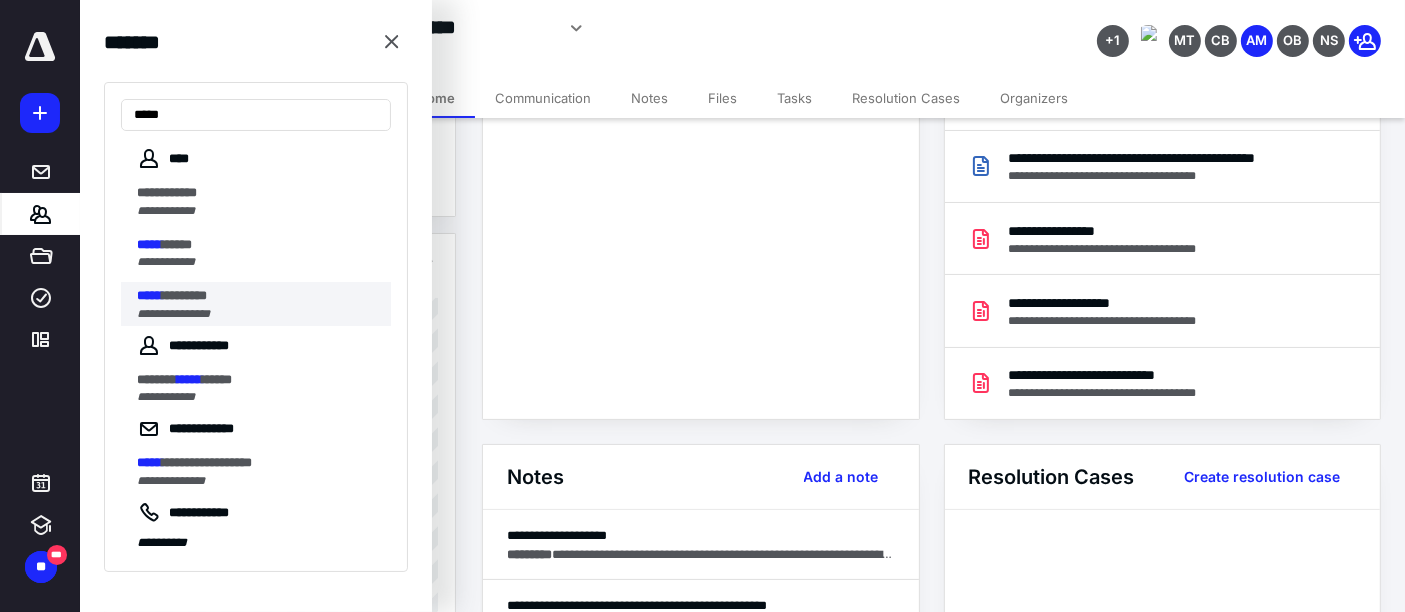 type on "*****" 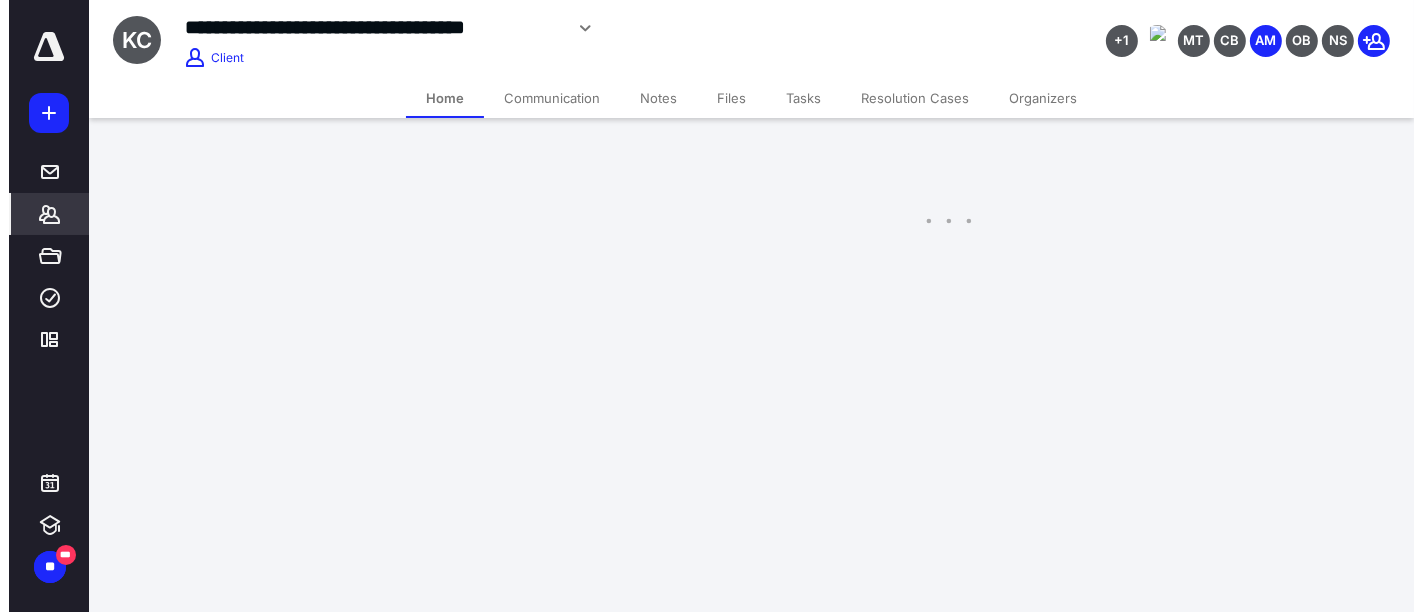 scroll, scrollTop: 0, scrollLeft: 0, axis: both 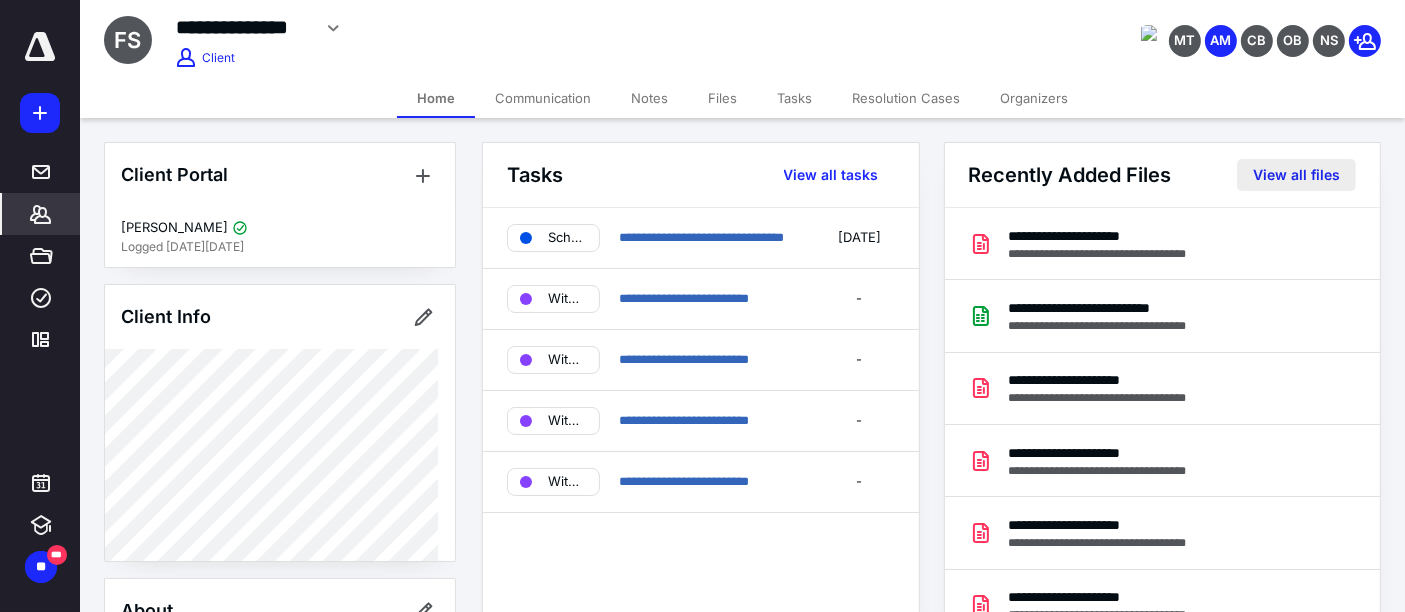 click on "View all files" at bounding box center (1296, 175) 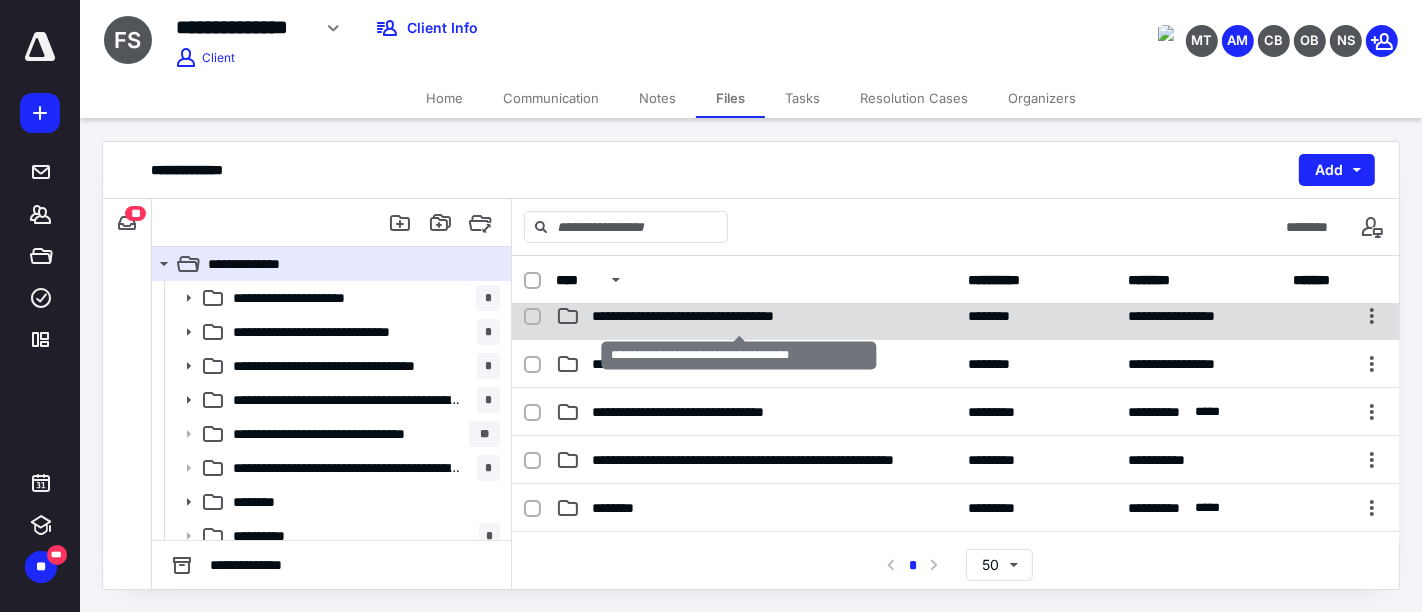 scroll, scrollTop: 111, scrollLeft: 0, axis: vertical 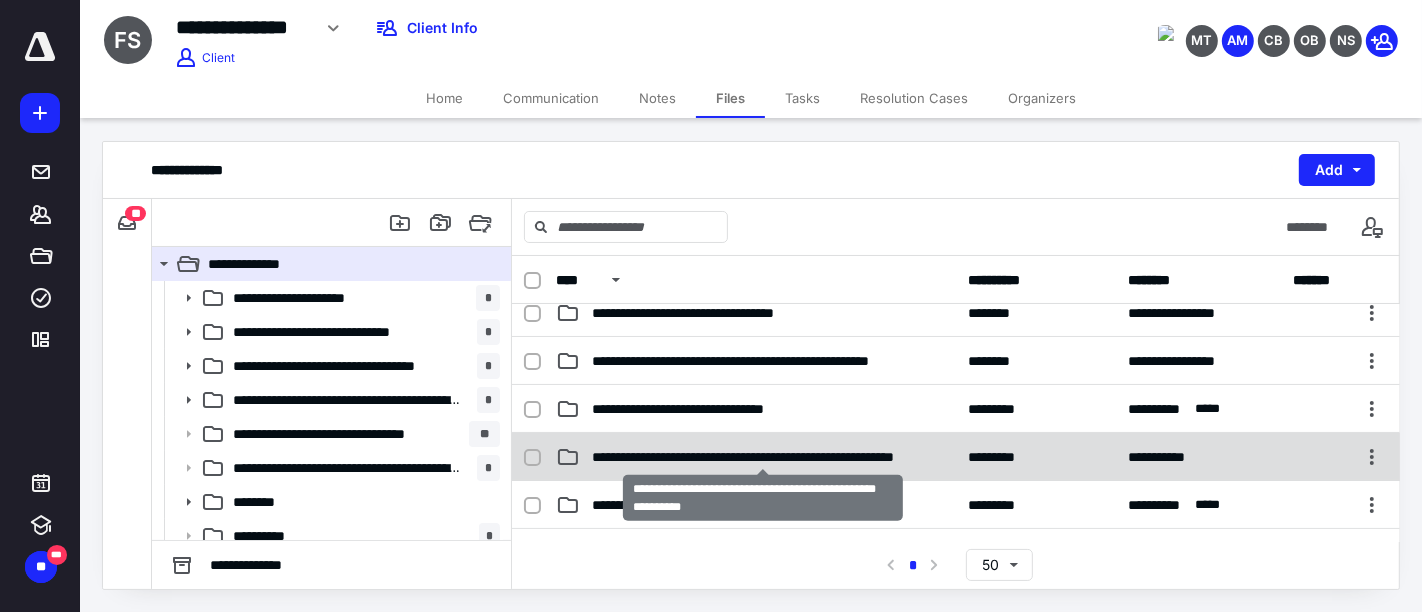 click on "**********" at bounding box center (764, 457) 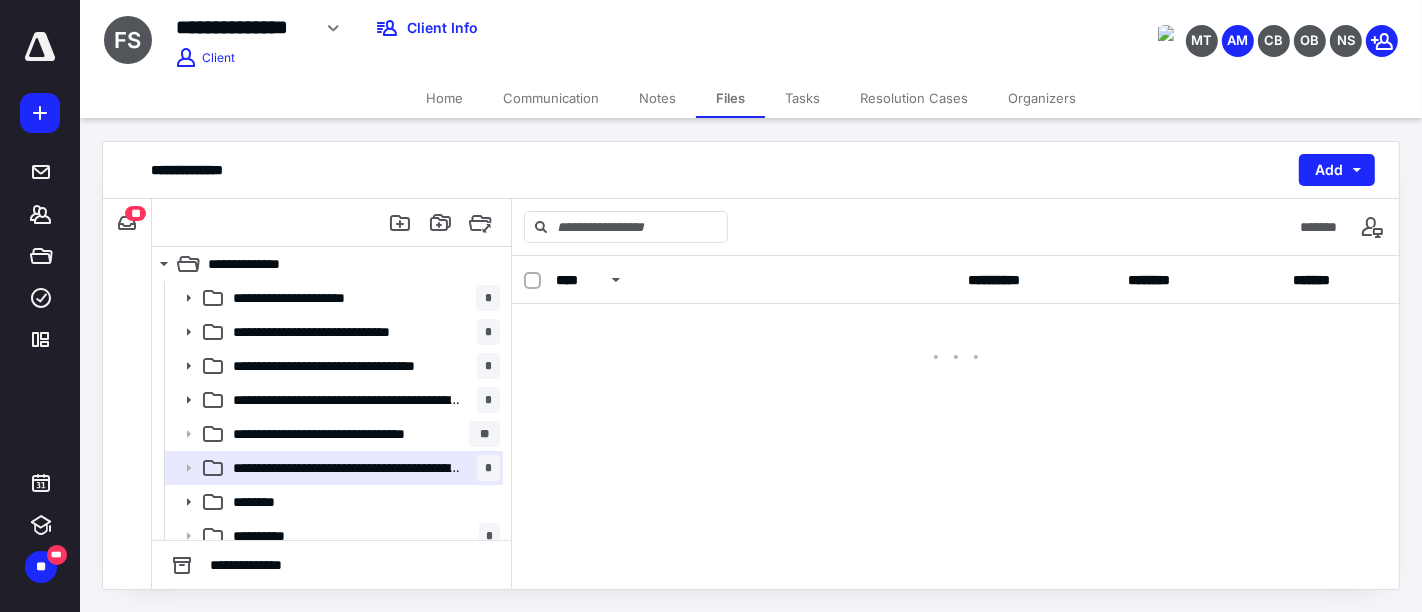 scroll, scrollTop: 0, scrollLeft: 0, axis: both 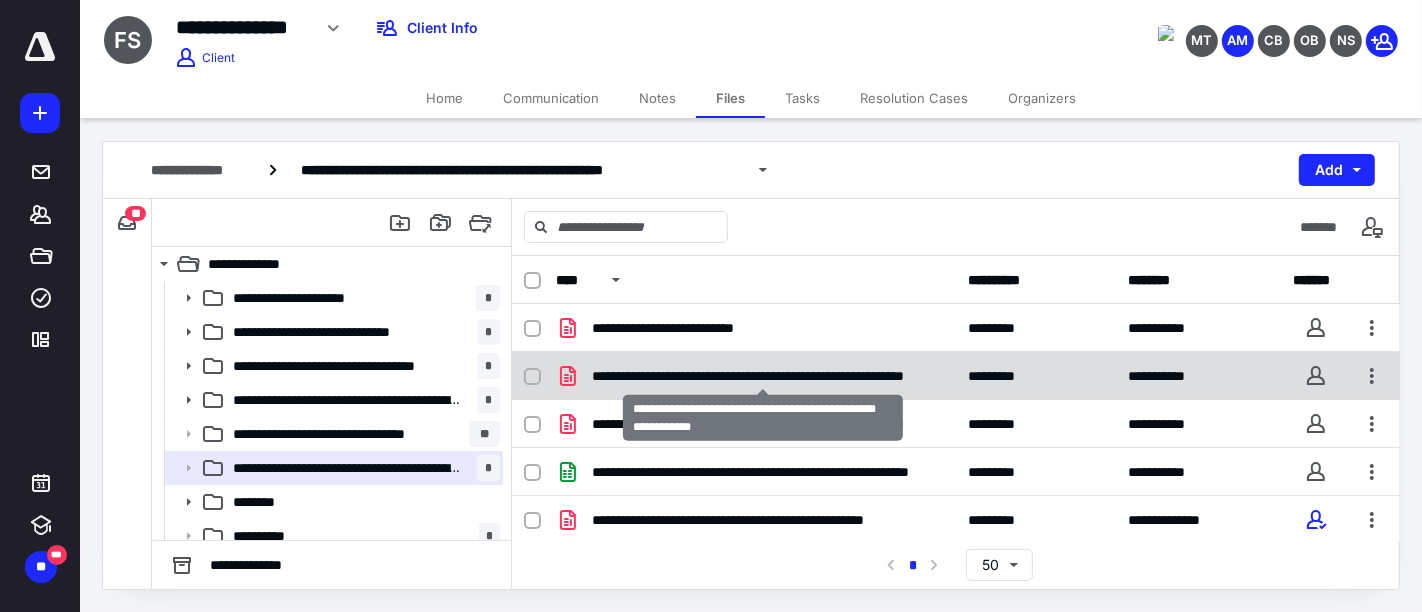 click on "**********" at bounding box center [764, 376] 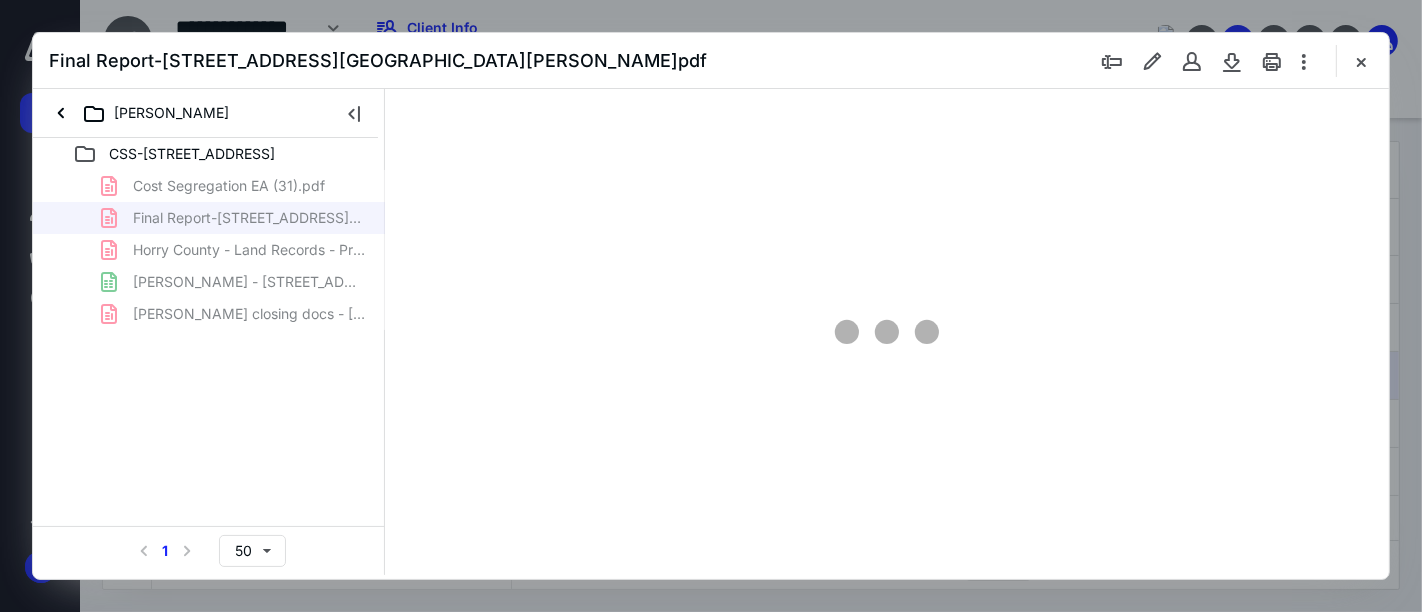 scroll, scrollTop: 0, scrollLeft: 0, axis: both 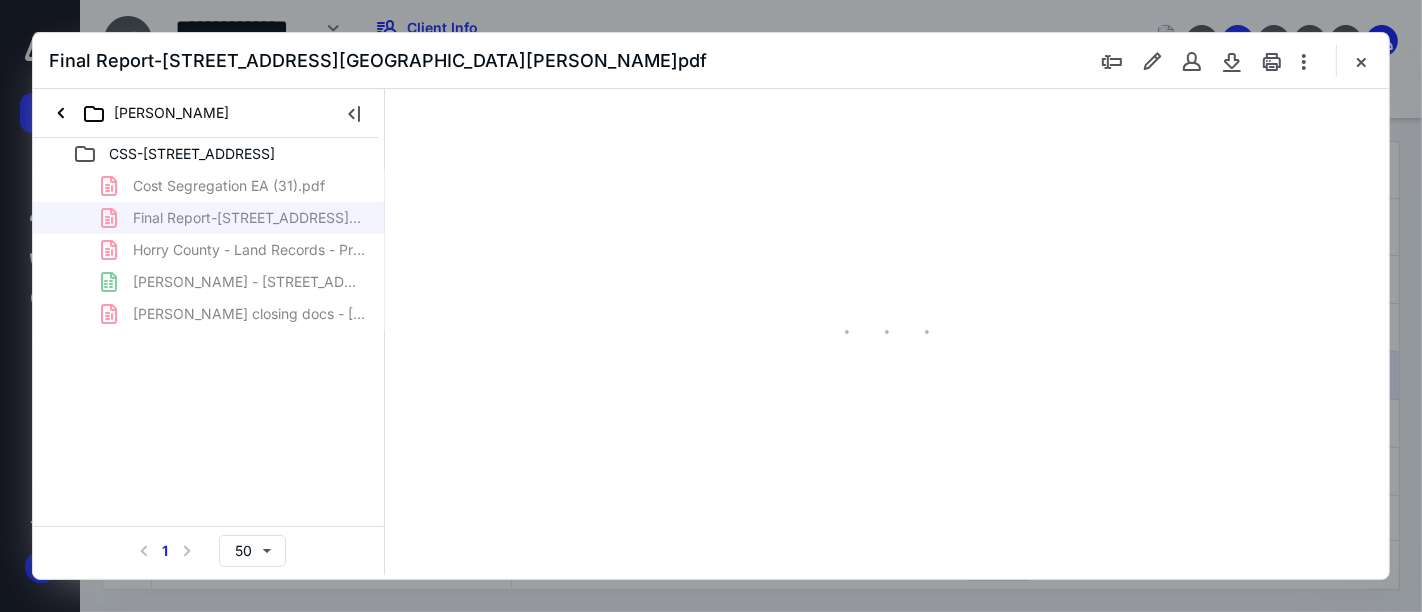 type on "161" 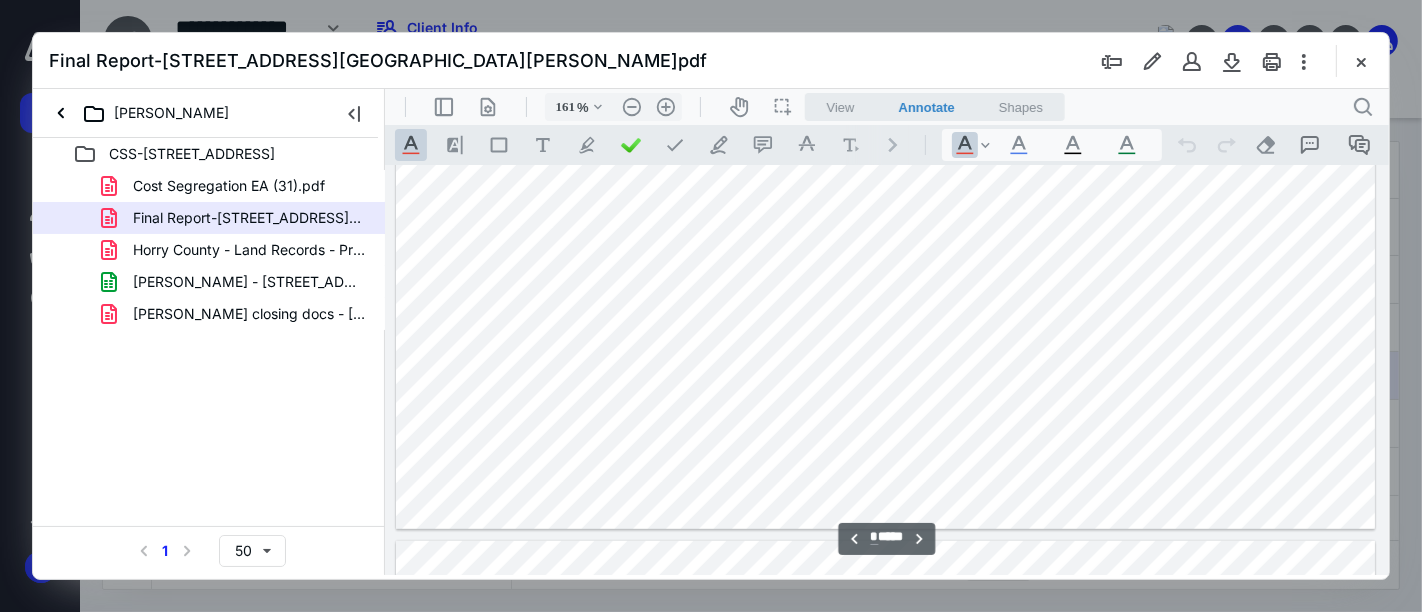 type on "*" 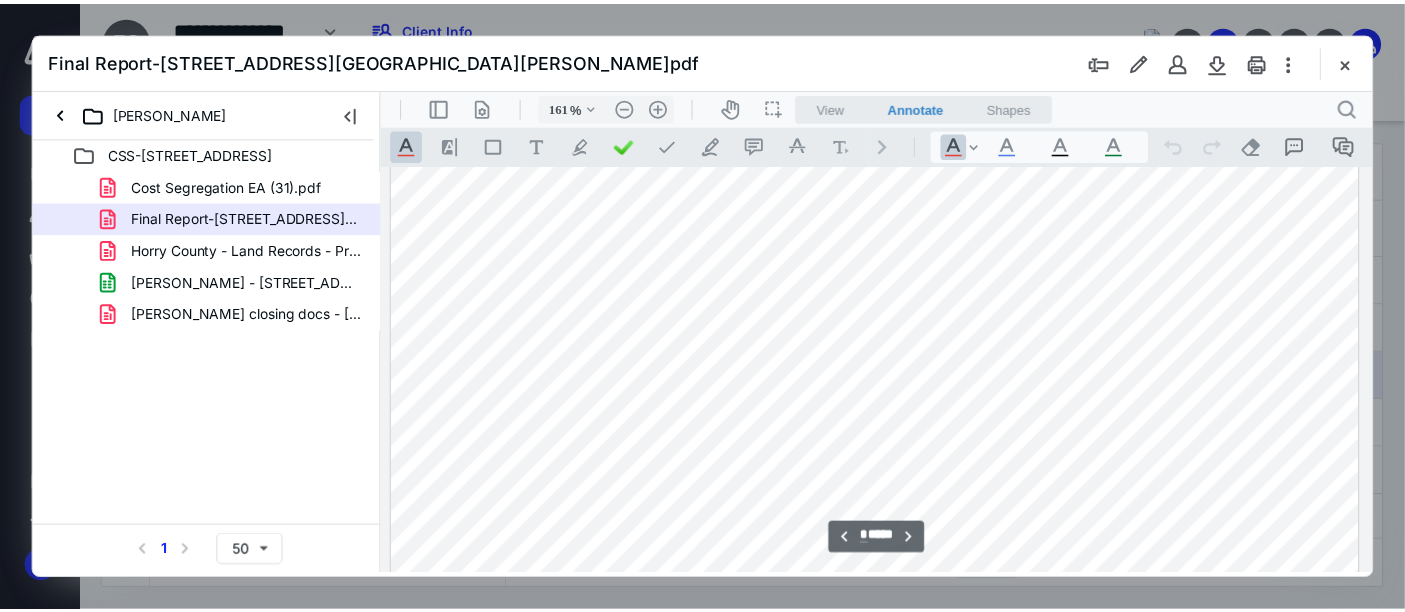 scroll, scrollTop: 8304, scrollLeft: 0, axis: vertical 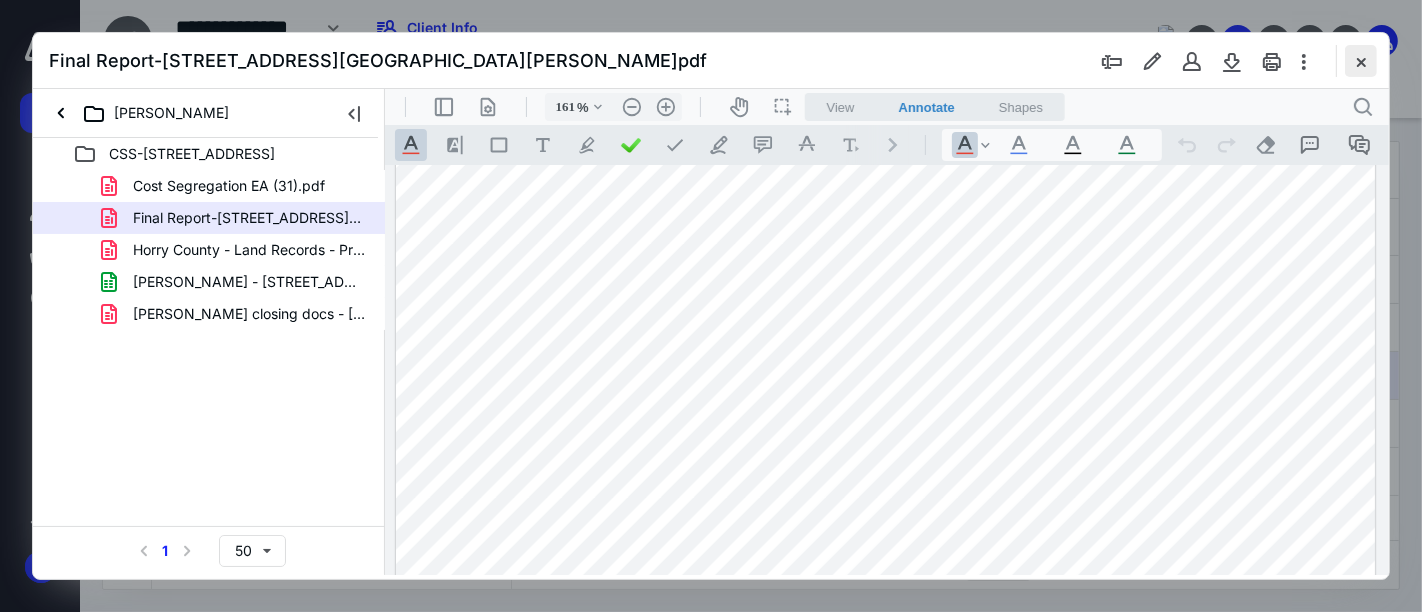 click at bounding box center [1361, 61] 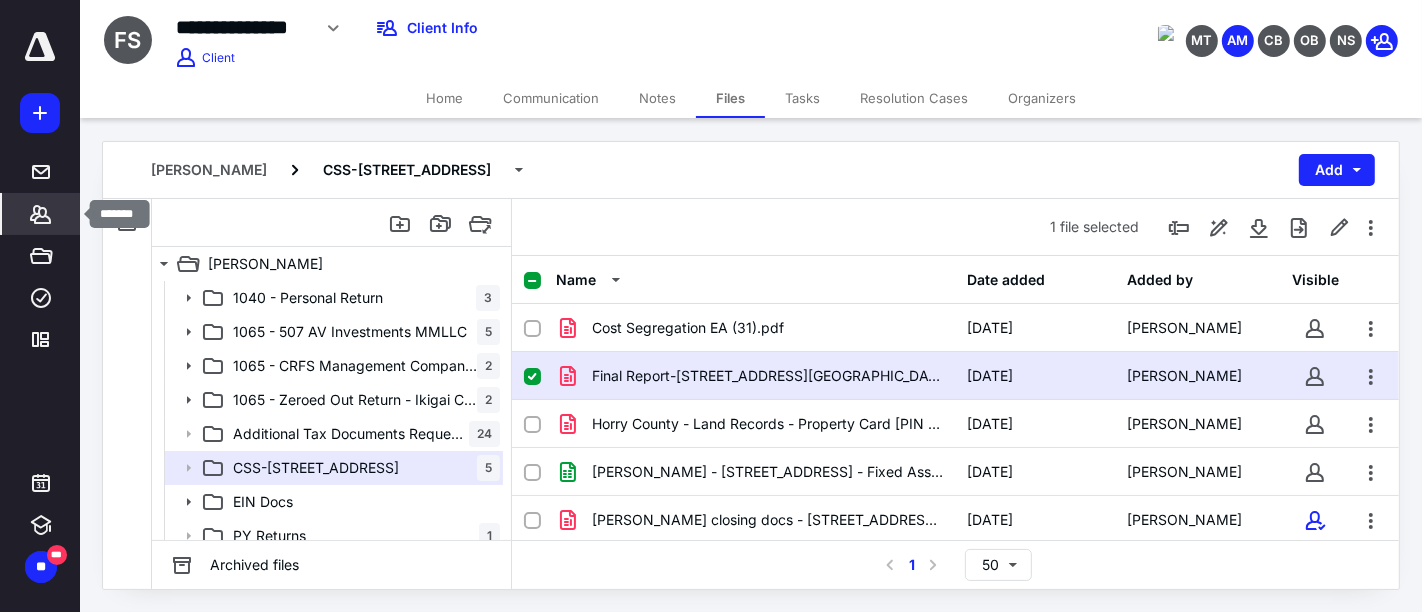 click 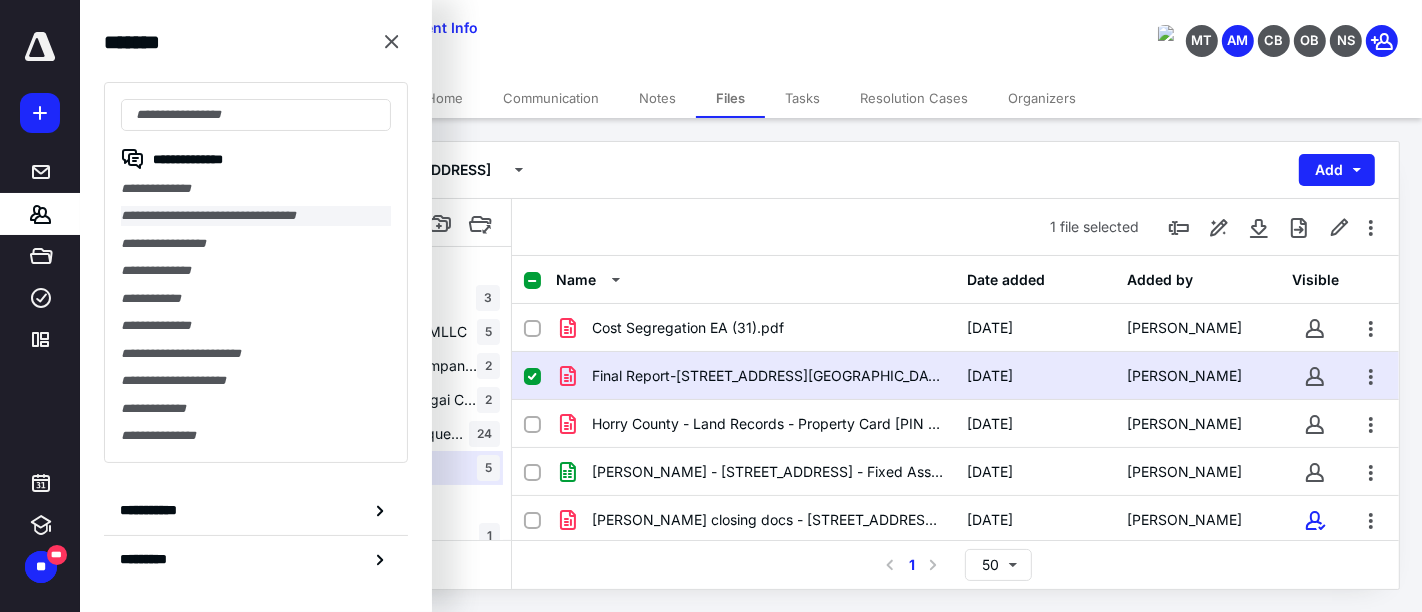 click on "**********" at bounding box center (256, 215) 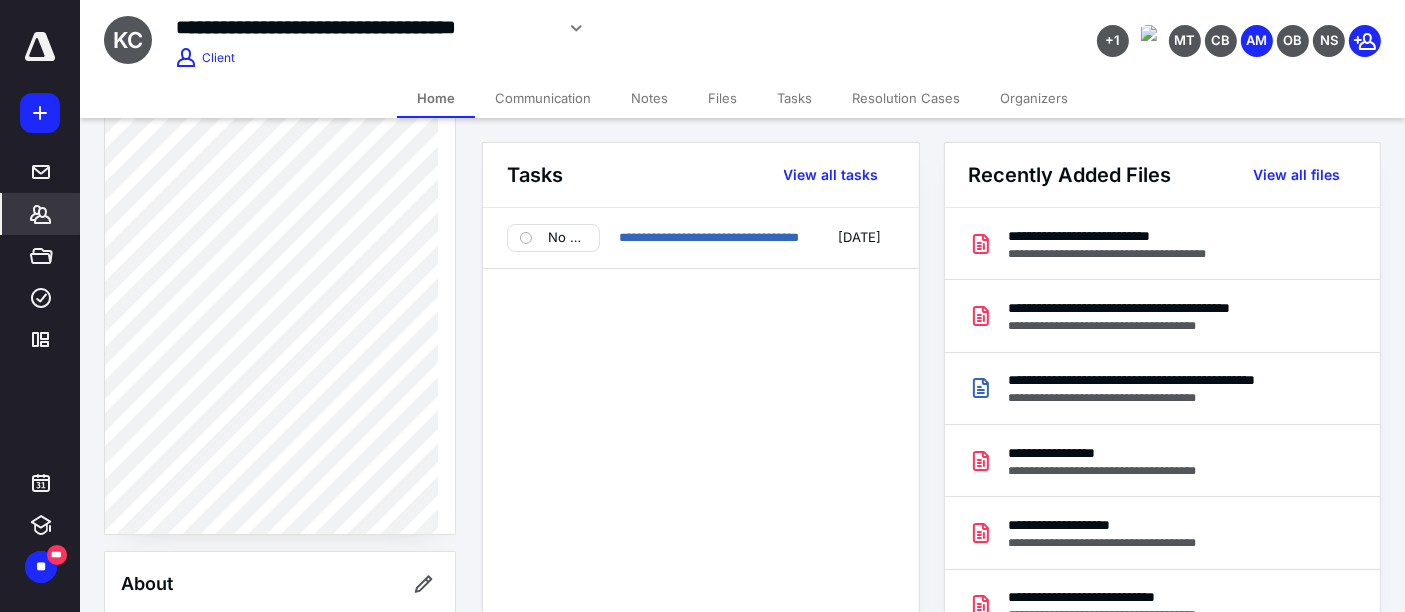scroll, scrollTop: 333, scrollLeft: 0, axis: vertical 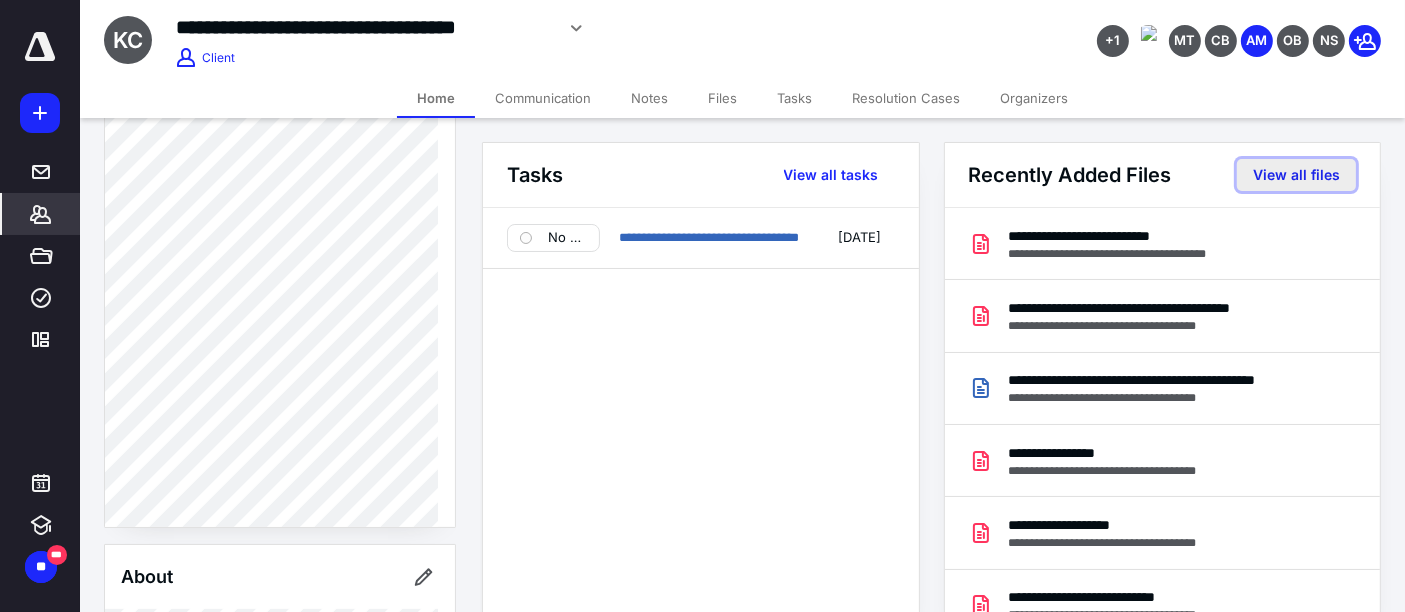 click on "View all files" at bounding box center [1296, 175] 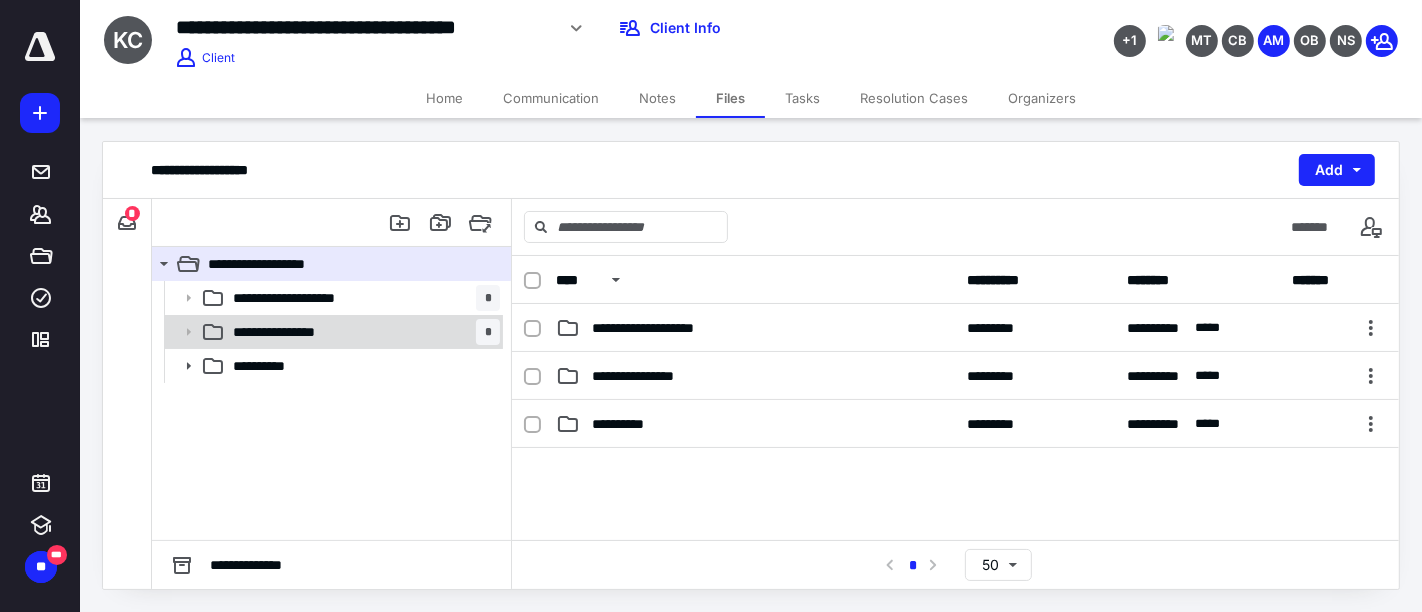 click on "**********" at bounding box center [362, 332] 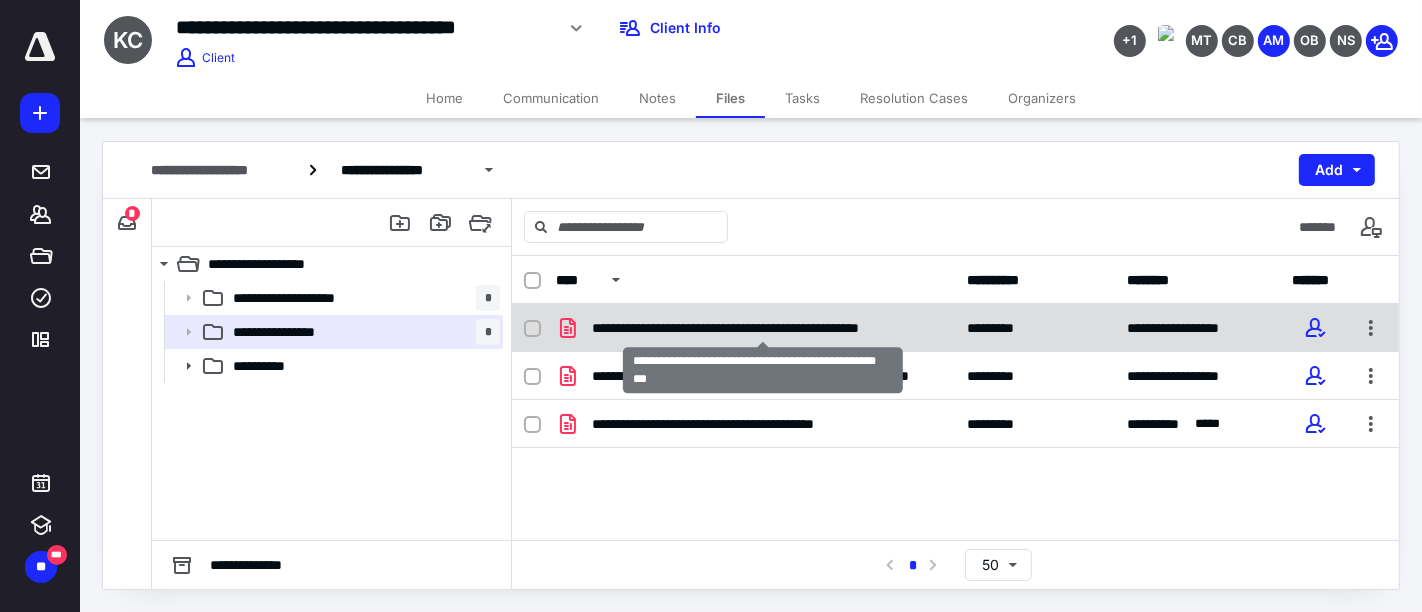 click on "**********" at bounding box center [764, 328] 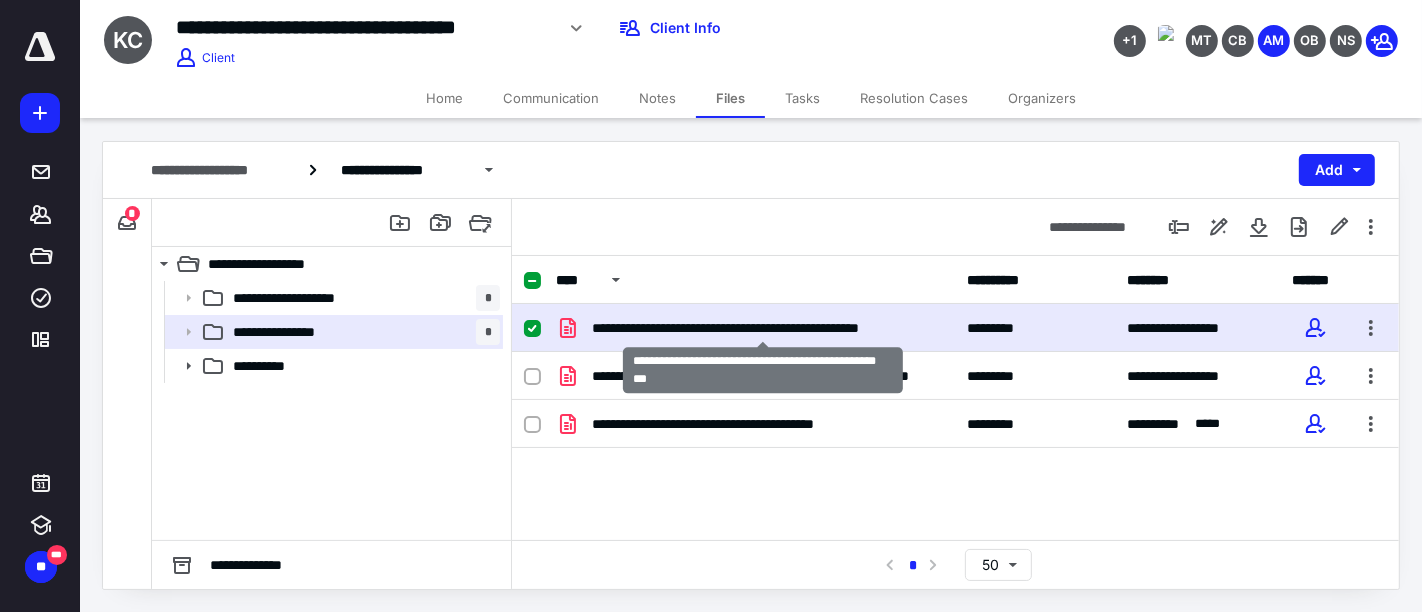 click on "**********" at bounding box center (764, 328) 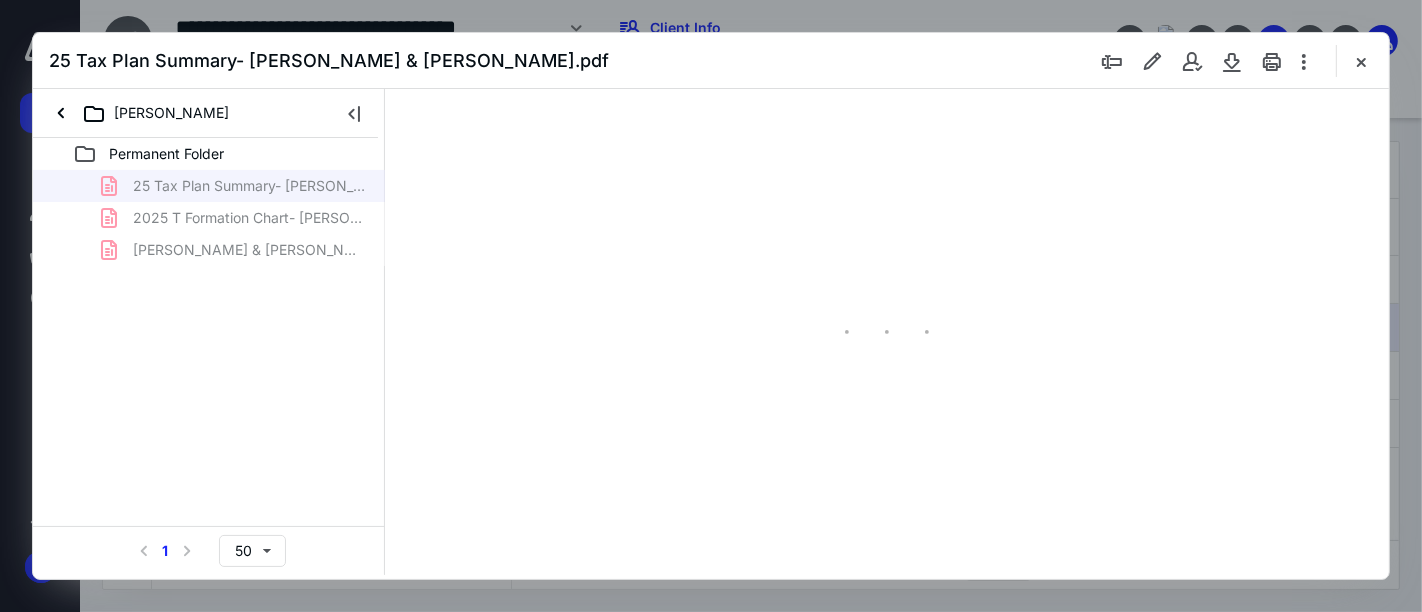 scroll, scrollTop: 0, scrollLeft: 0, axis: both 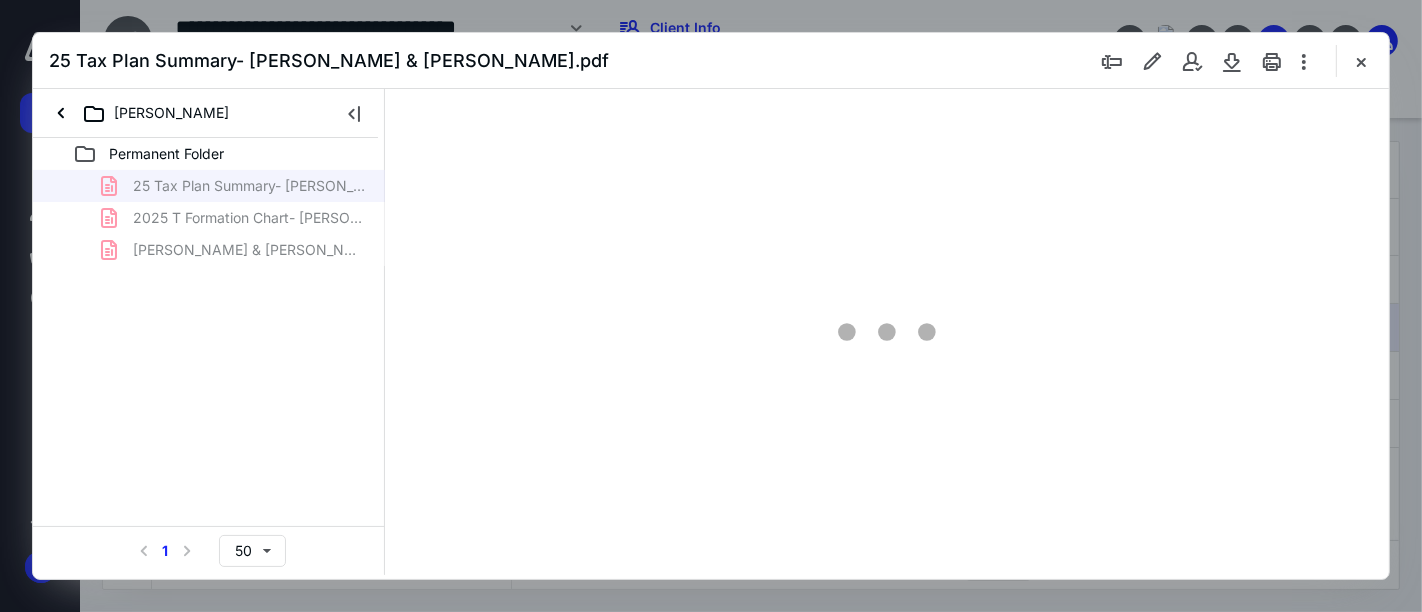 type on "125" 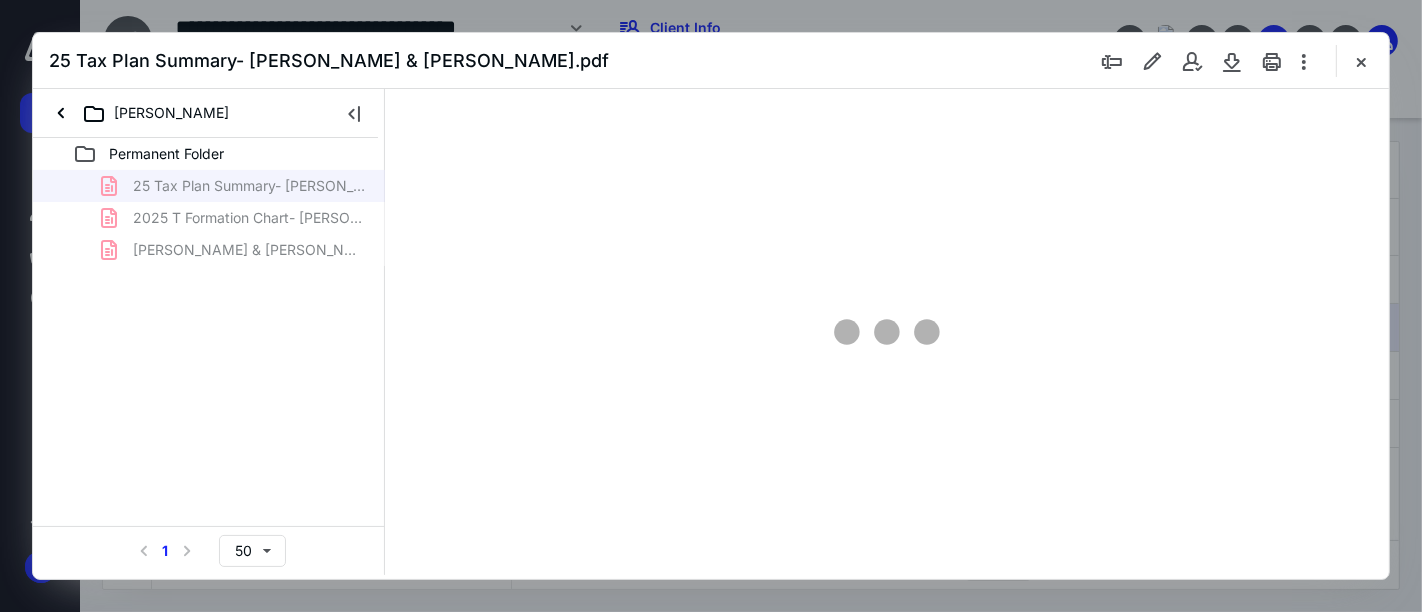 scroll, scrollTop: 80, scrollLeft: 0, axis: vertical 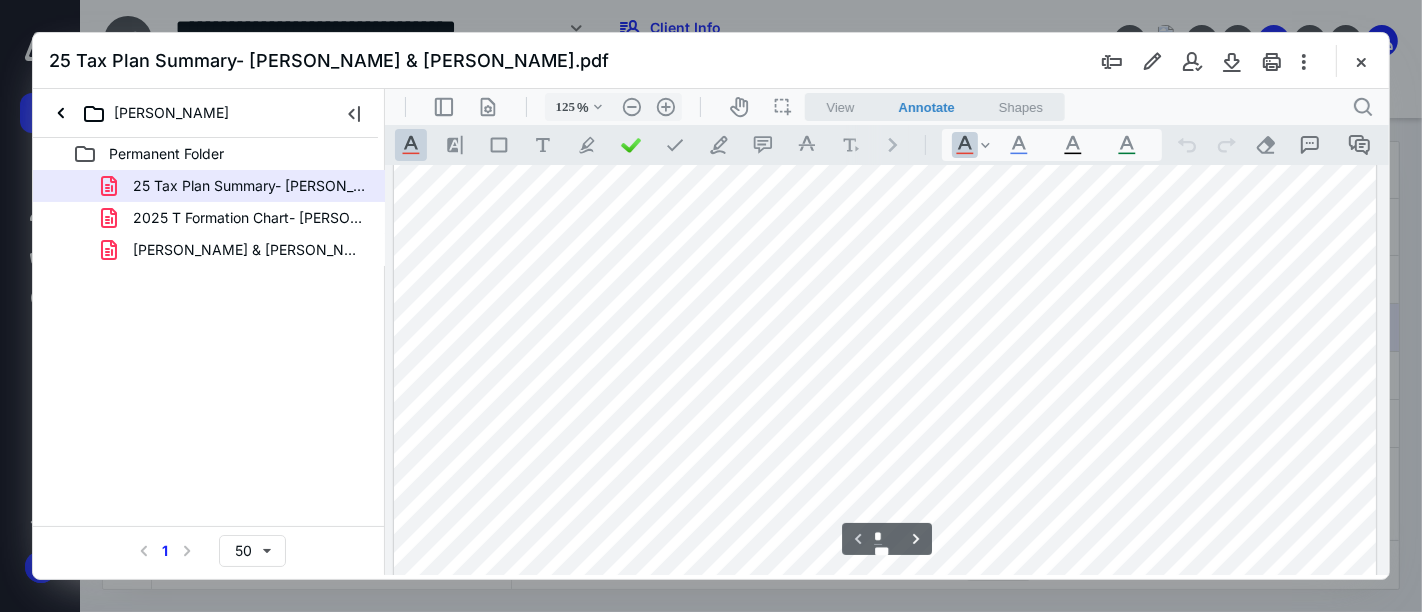 type on "*" 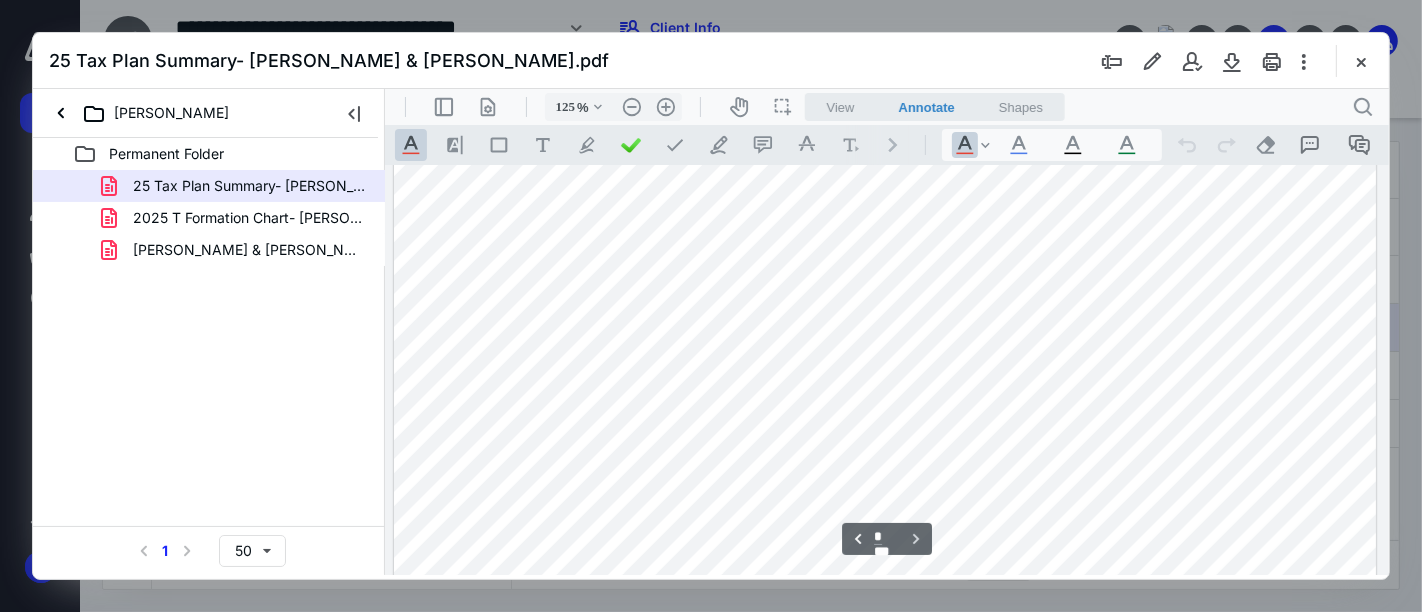 scroll, scrollTop: 858, scrollLeft: 0, axis: vertical 